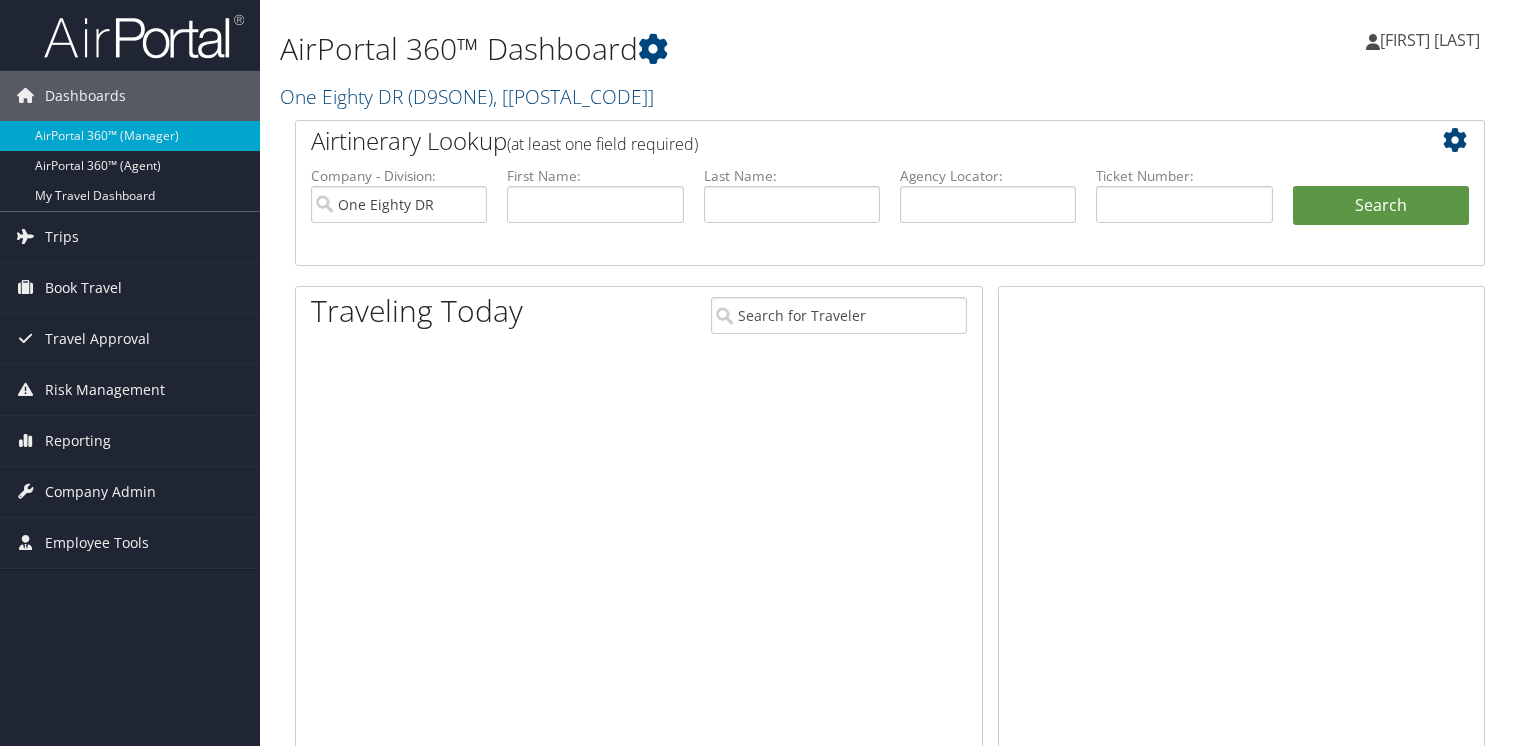 scroll, scrollTop: 0, scrollLeft: 0, axis: both 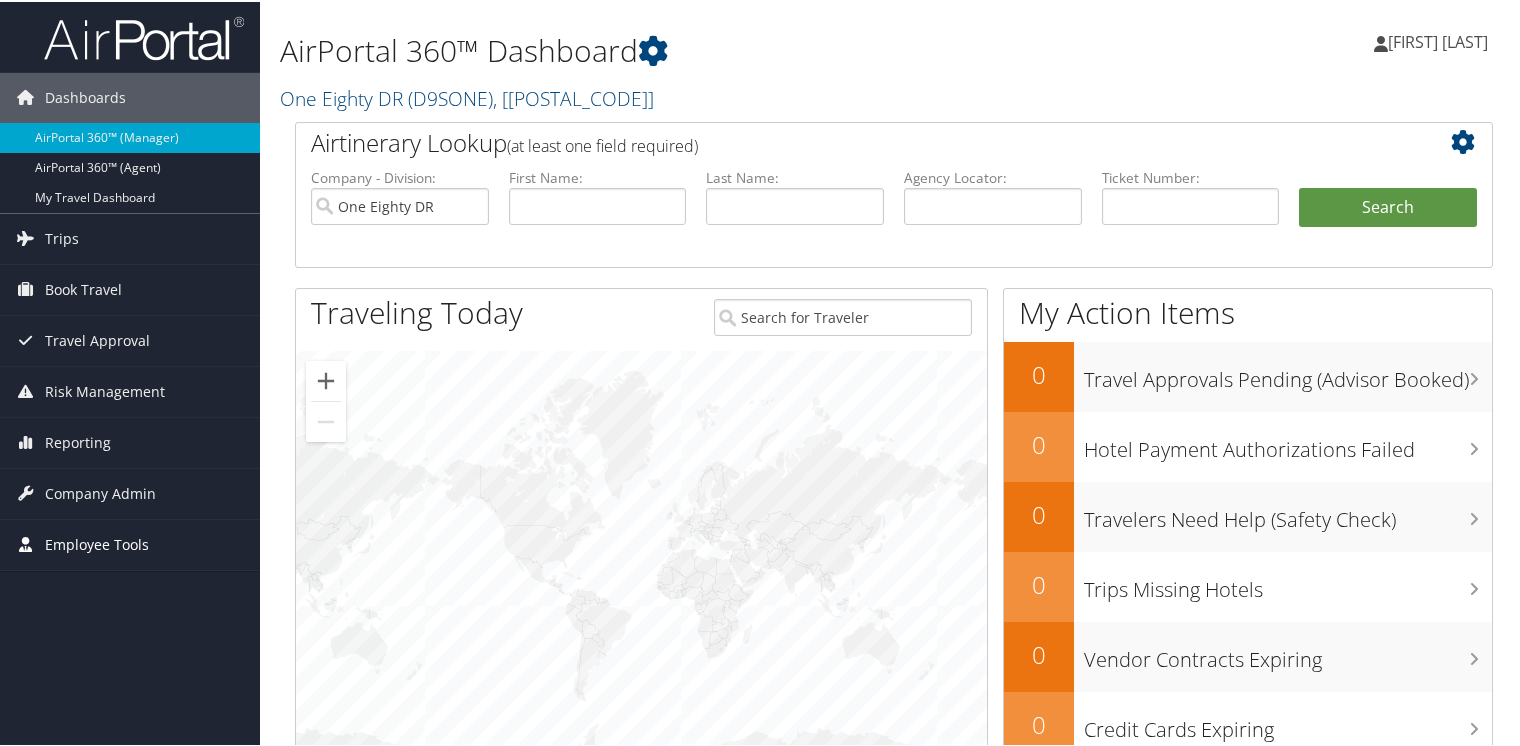 click on "Employee Tools" at bounding box center [97, 543] 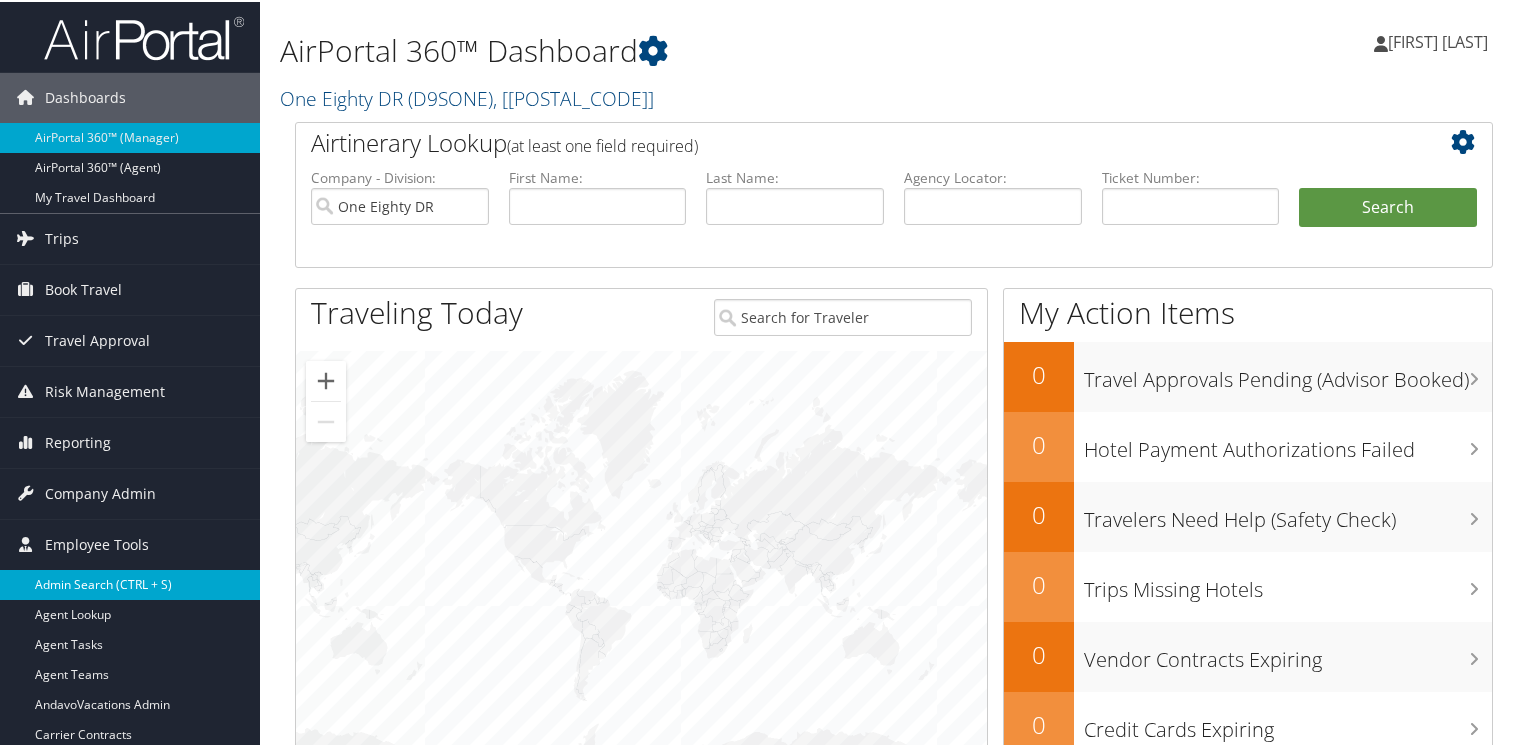 click on "Admin Search (CTRL + S)" at bounding box center [130, 583] 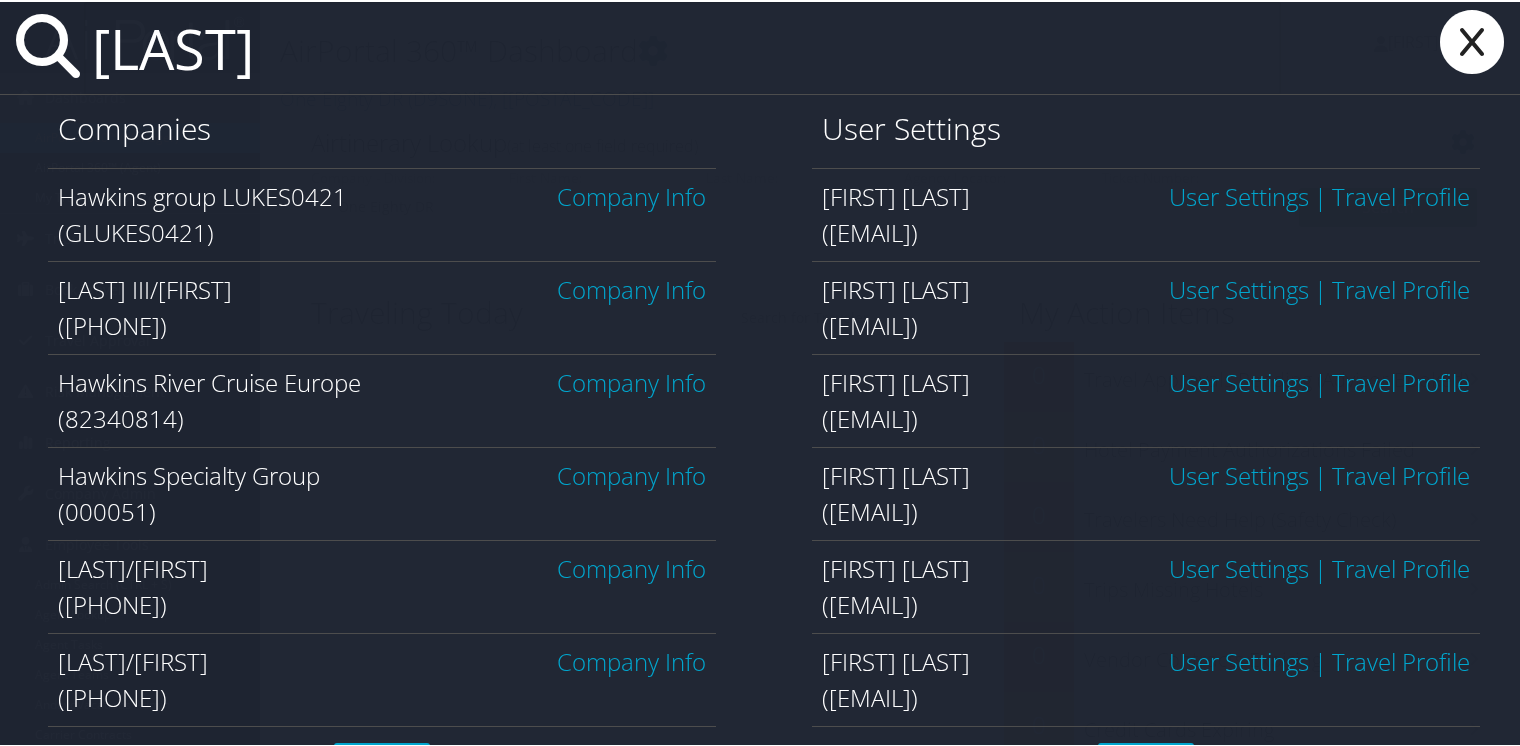 type on "hawkins" 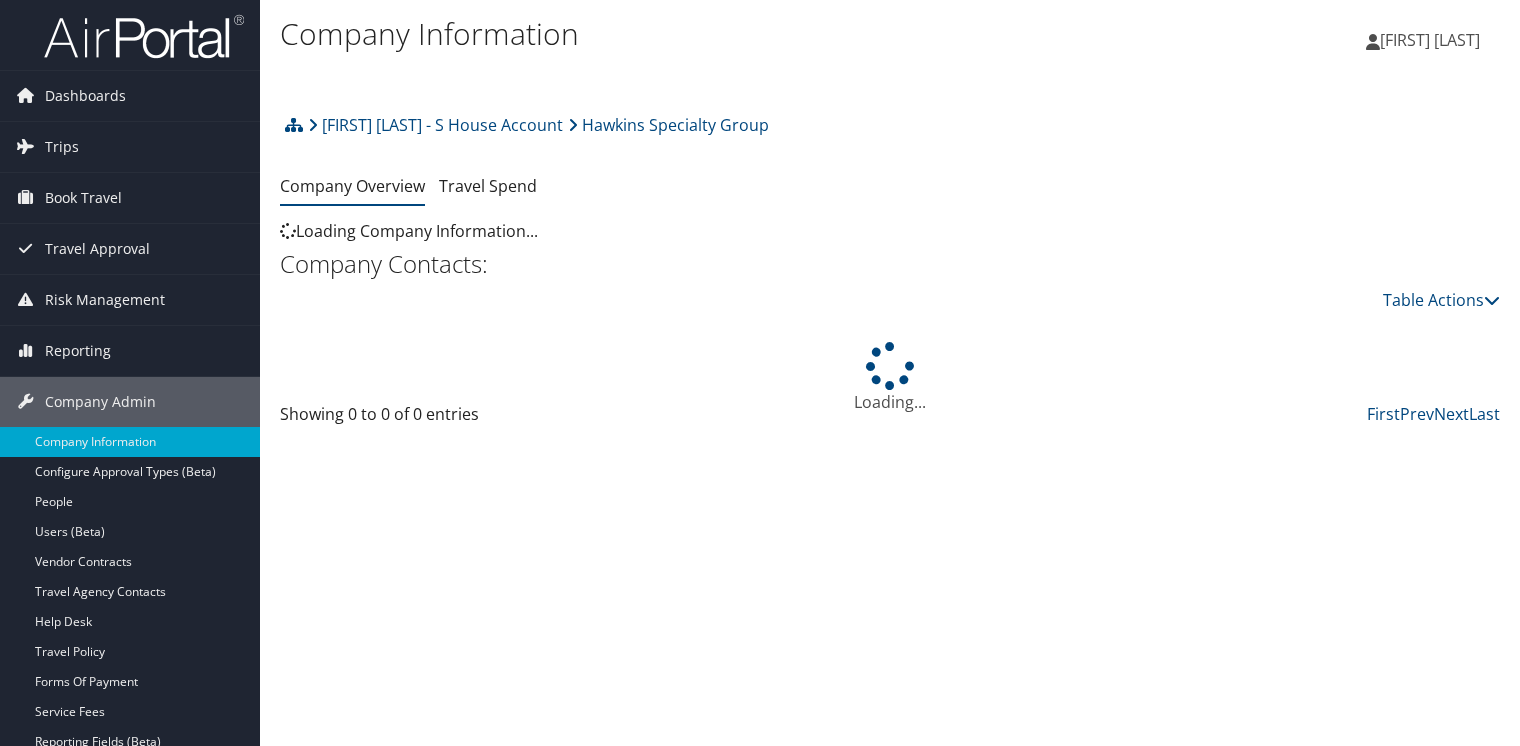 scroll, scrollTop: 0, scrollLeft: 0, axis: both 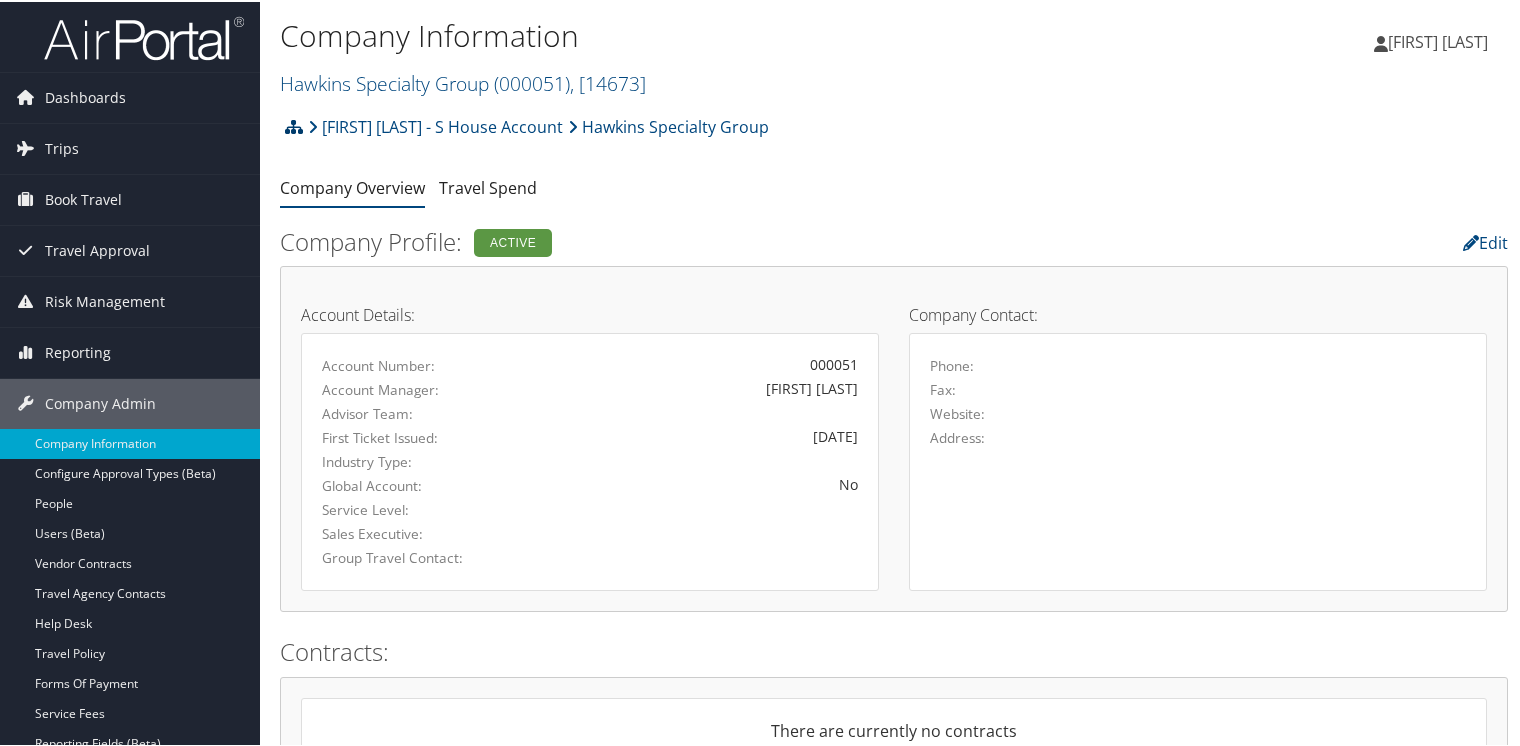 click at bounding box center (294, 125) 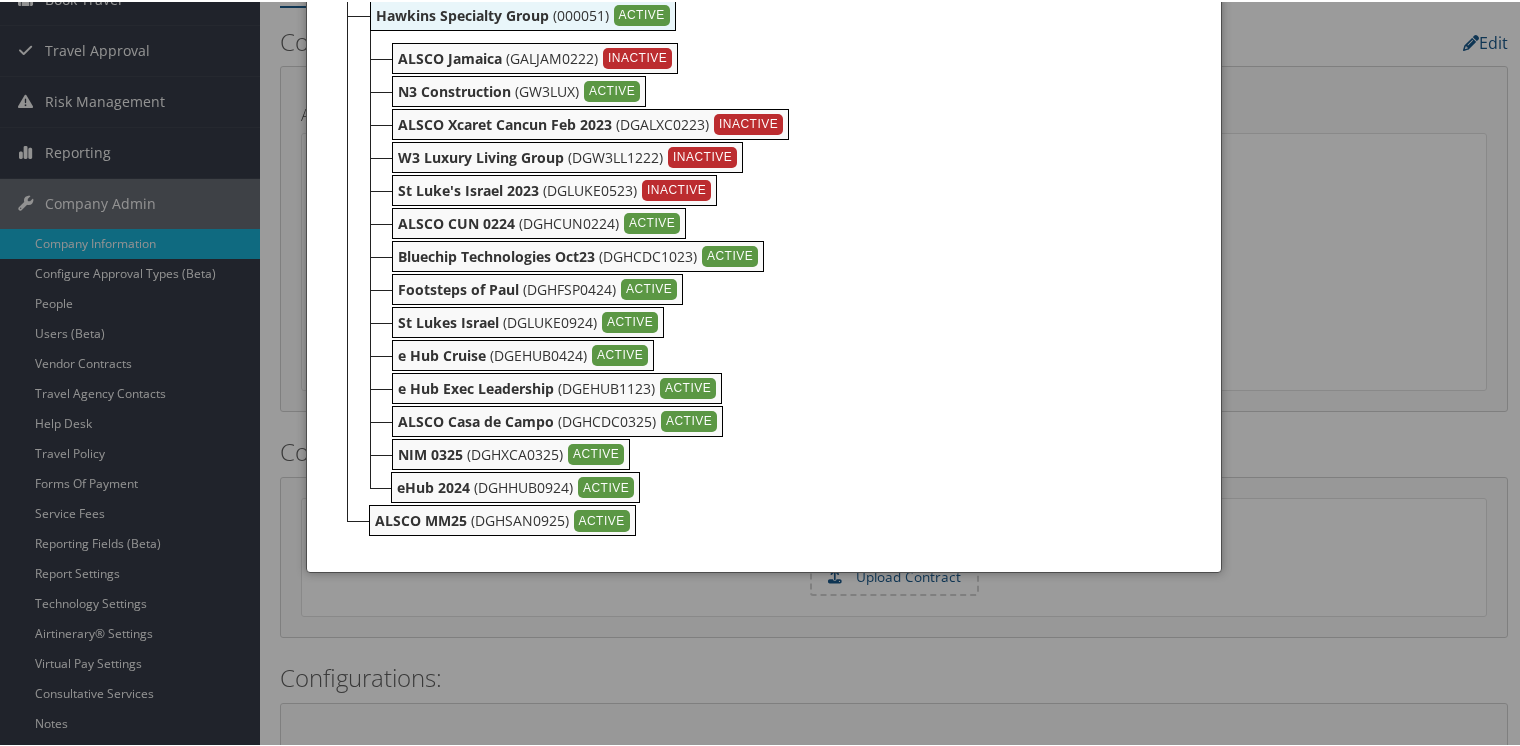 scroll, scrollTop: 100, scrollLeft: 0, axis: vertical 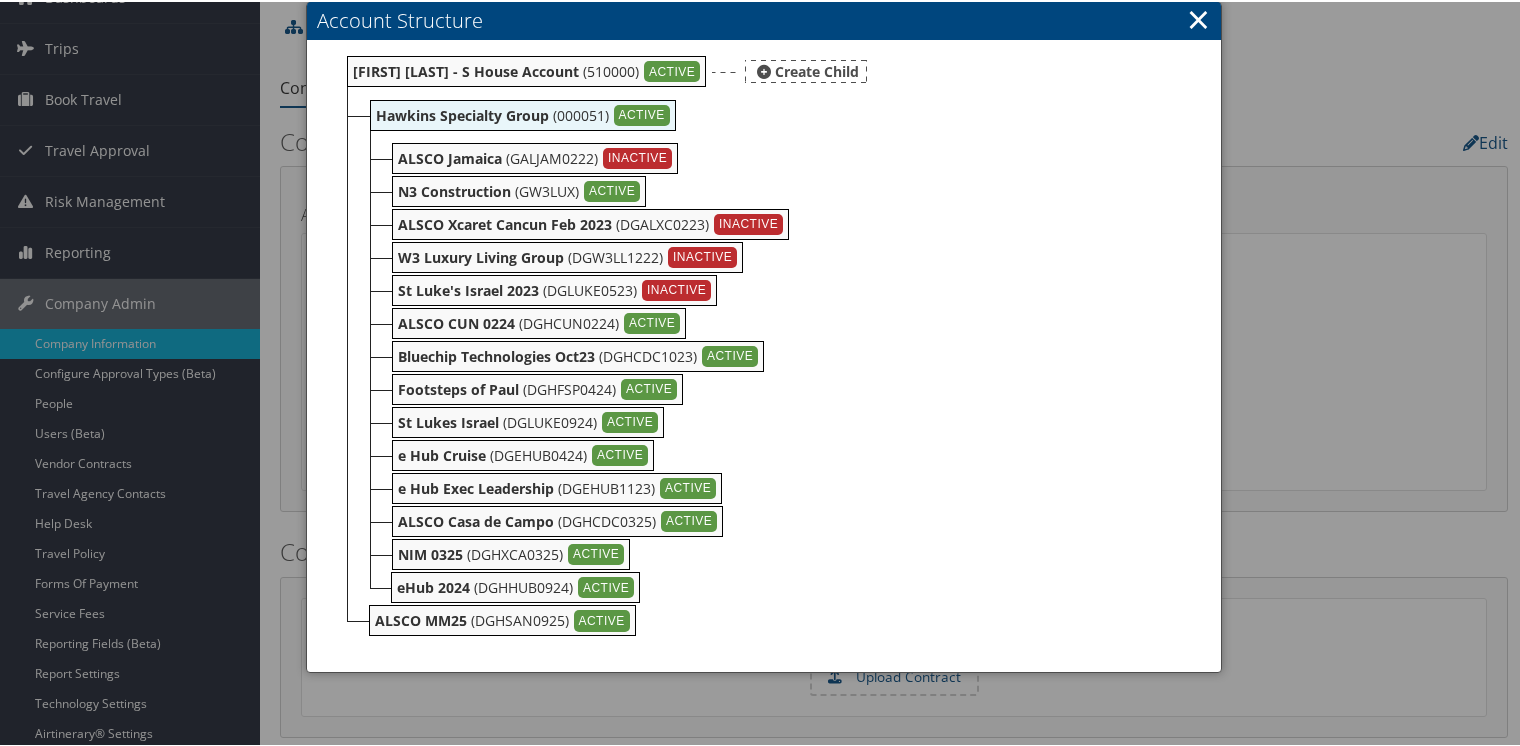 click on "Create Child" at bounding box center (806, 69) 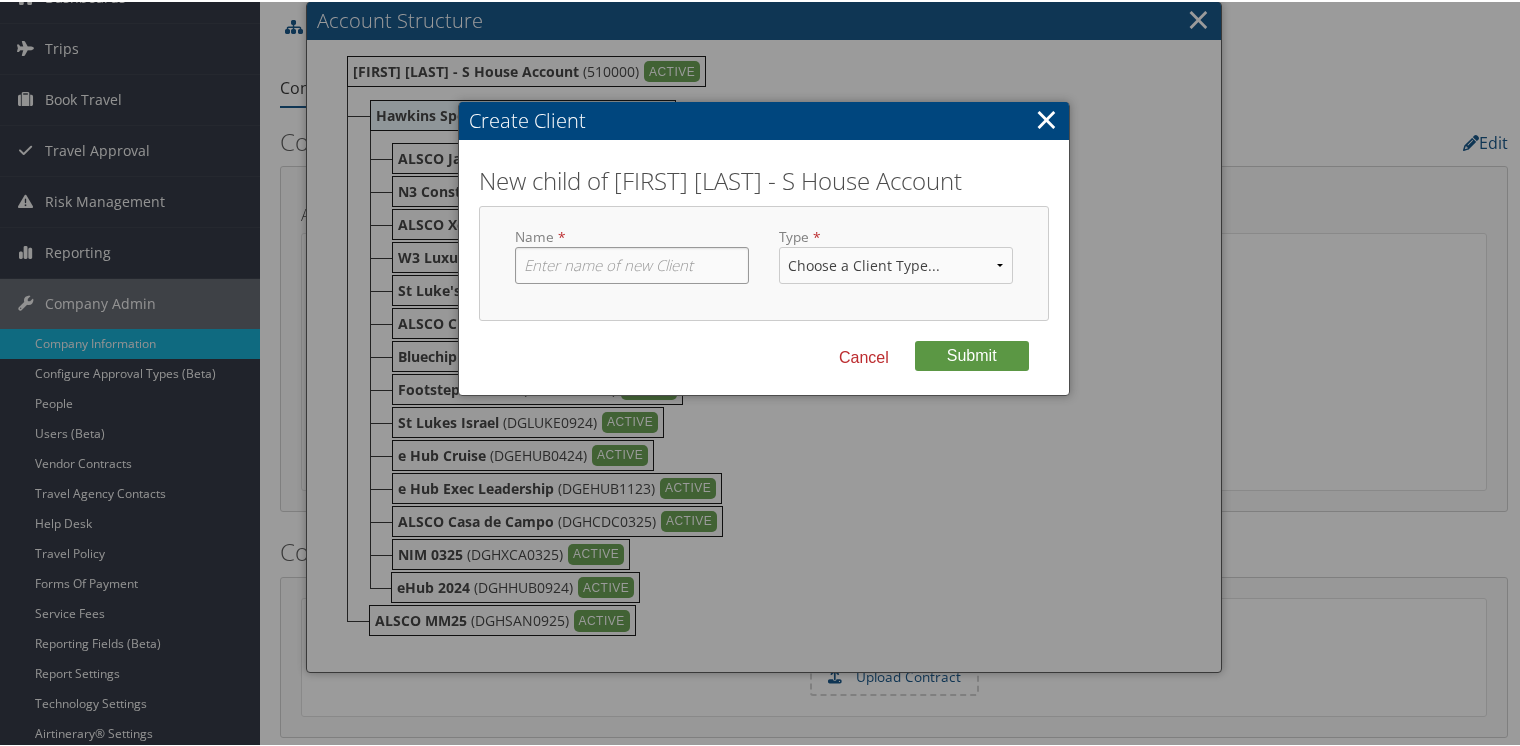 click at bounding box center (632, 263) 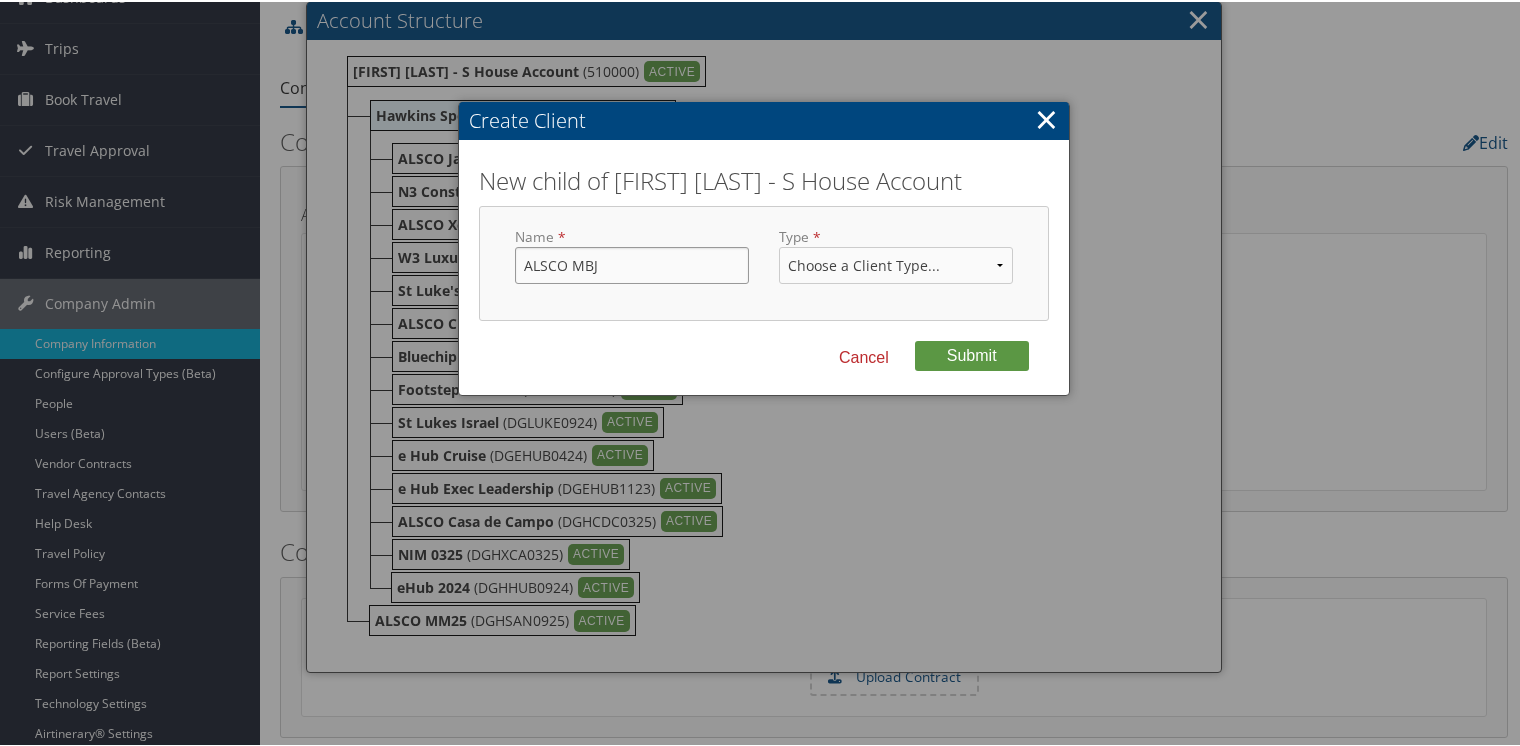 type on "ALSCO MBJ" 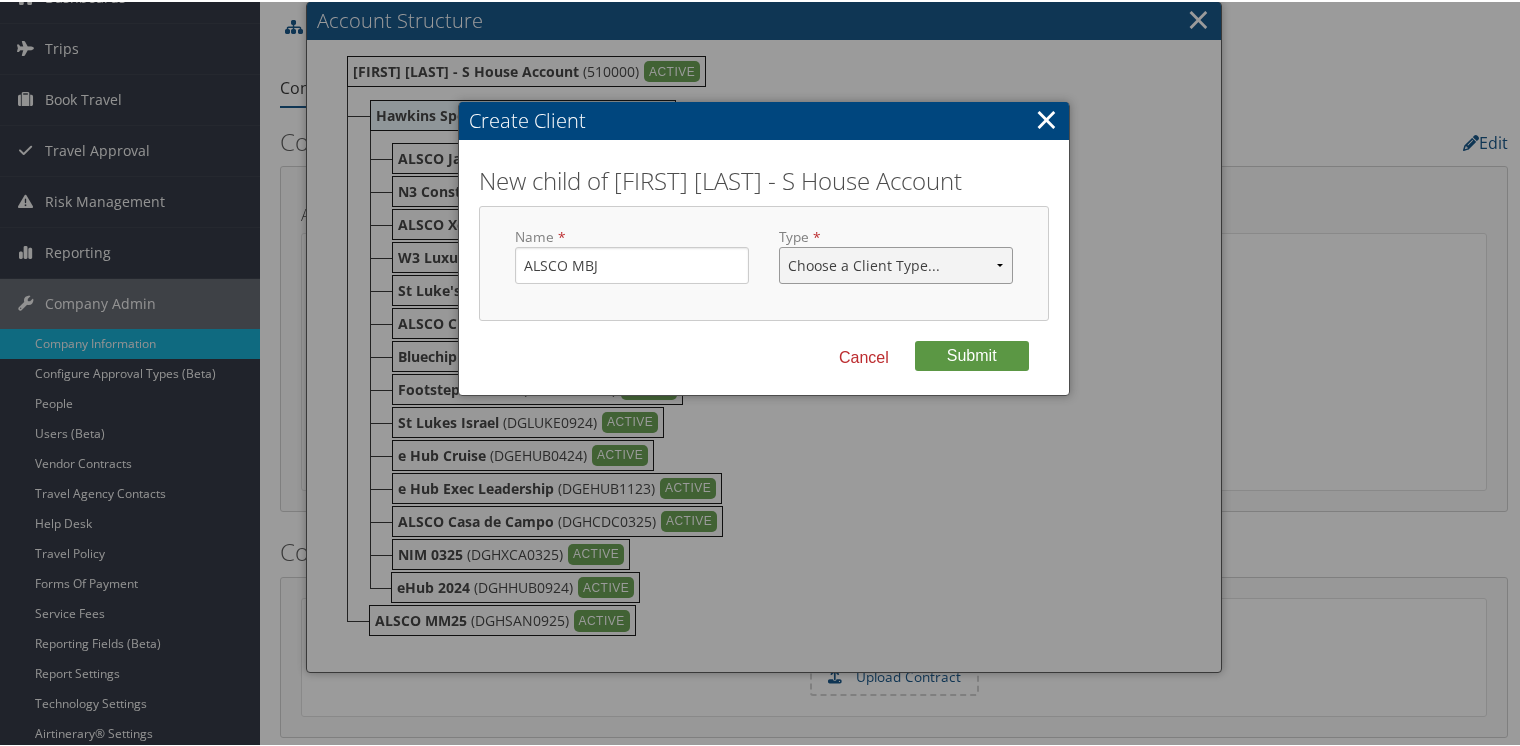 click on "Choose a Client Type... Department Division Account" at bounding box center (896, 263) 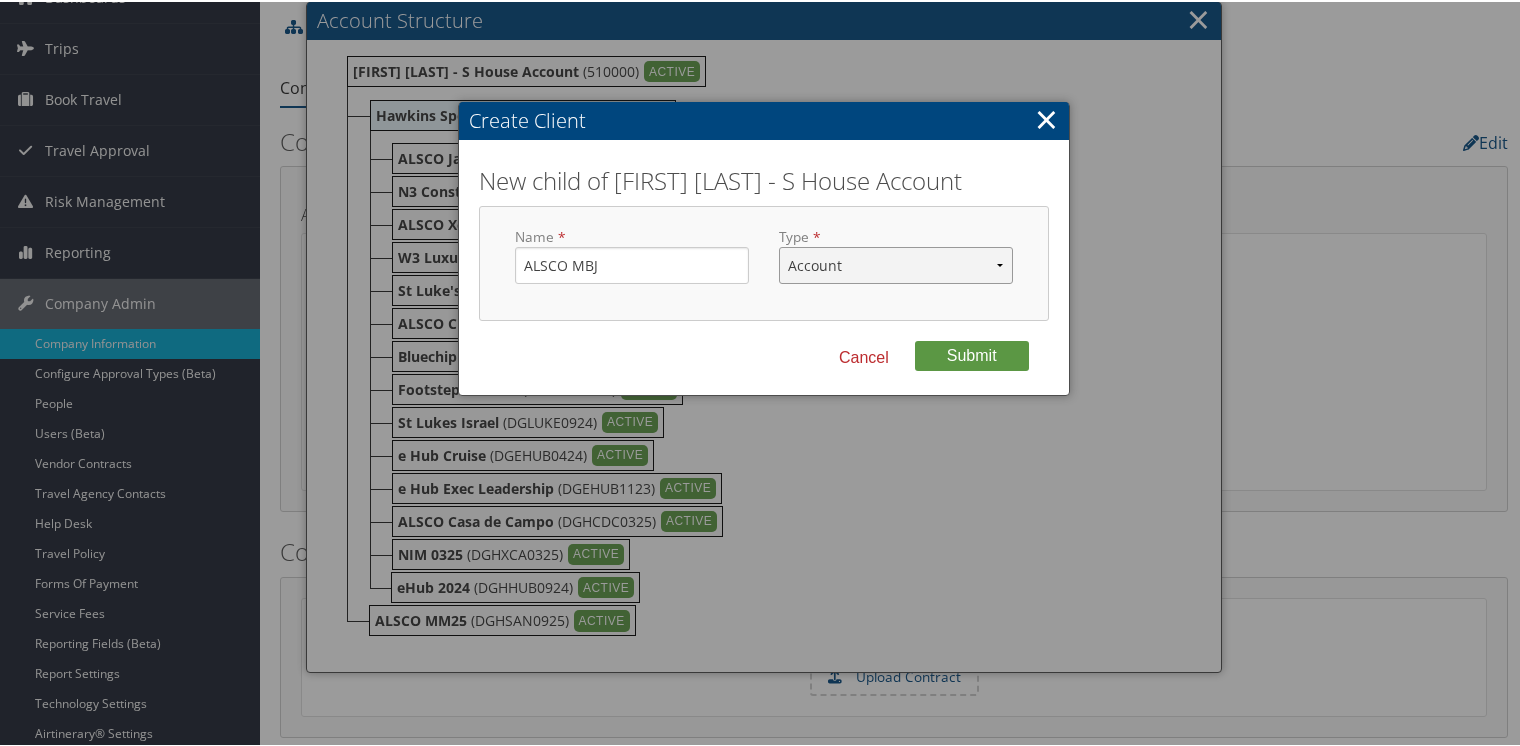 click on "Choose a Client Type... Department Division Account" at bounding box center [896, 263] 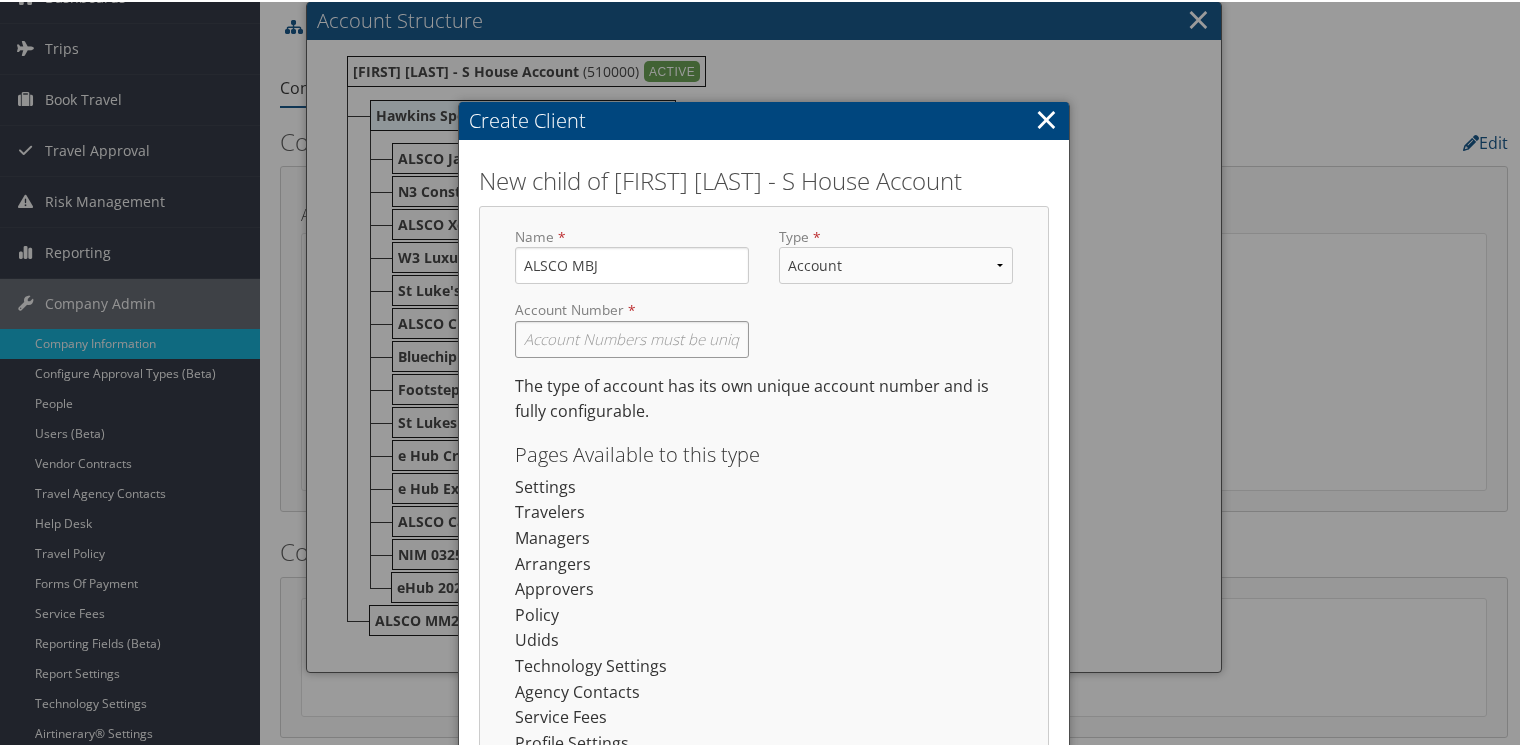click at bounding box center (632, 337) 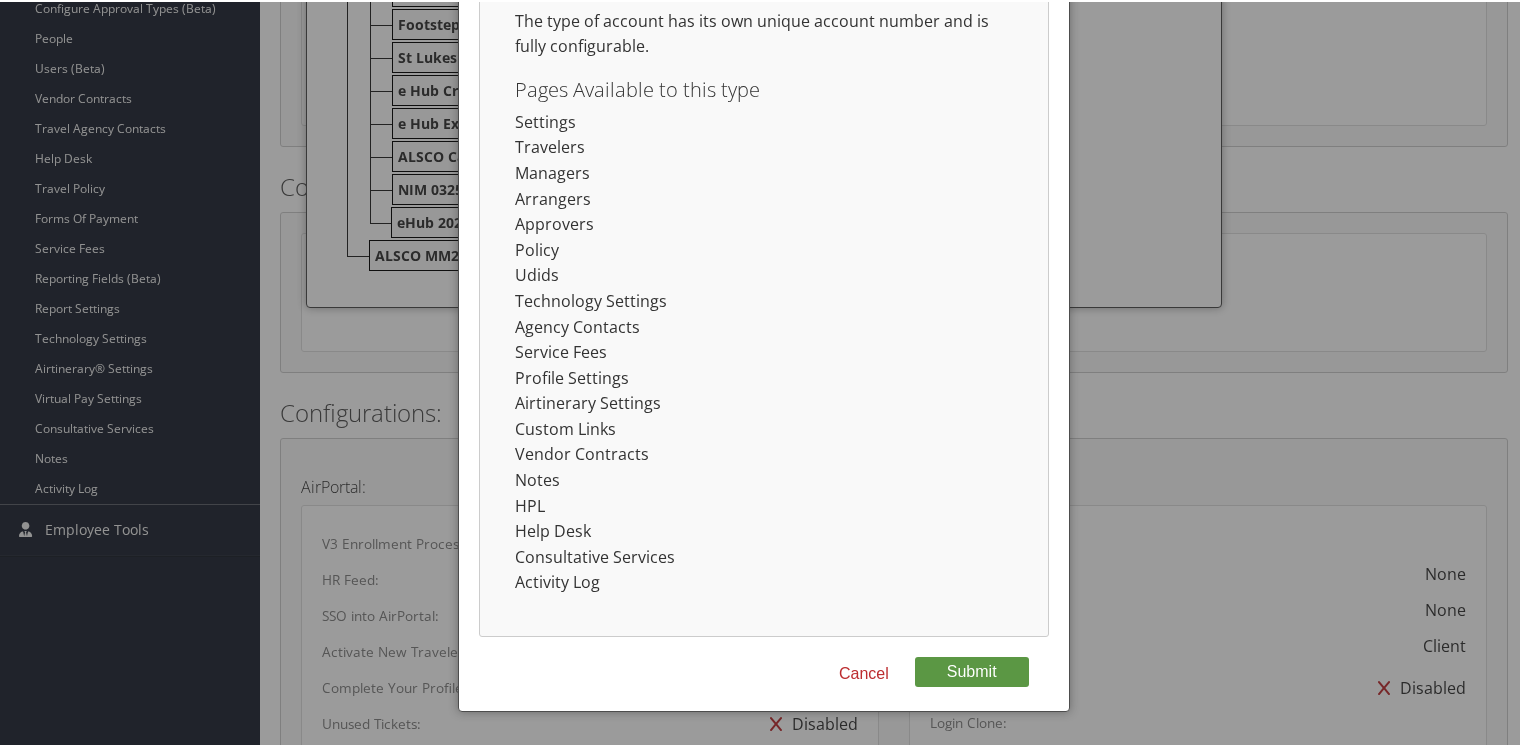 scroll, scrollTop: 500, scrollLeft: 0, axis: vertical 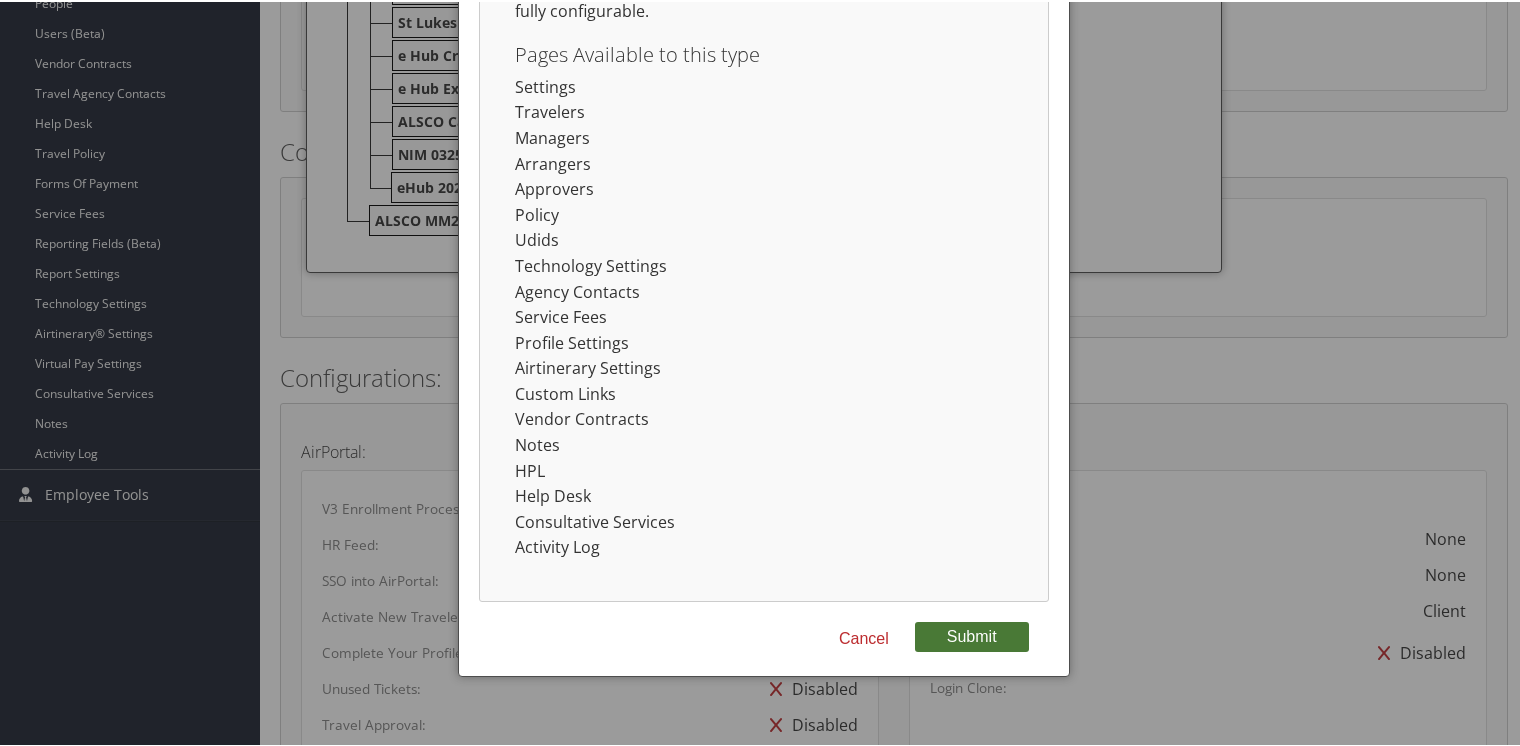 type on "DGHMBJ0326" 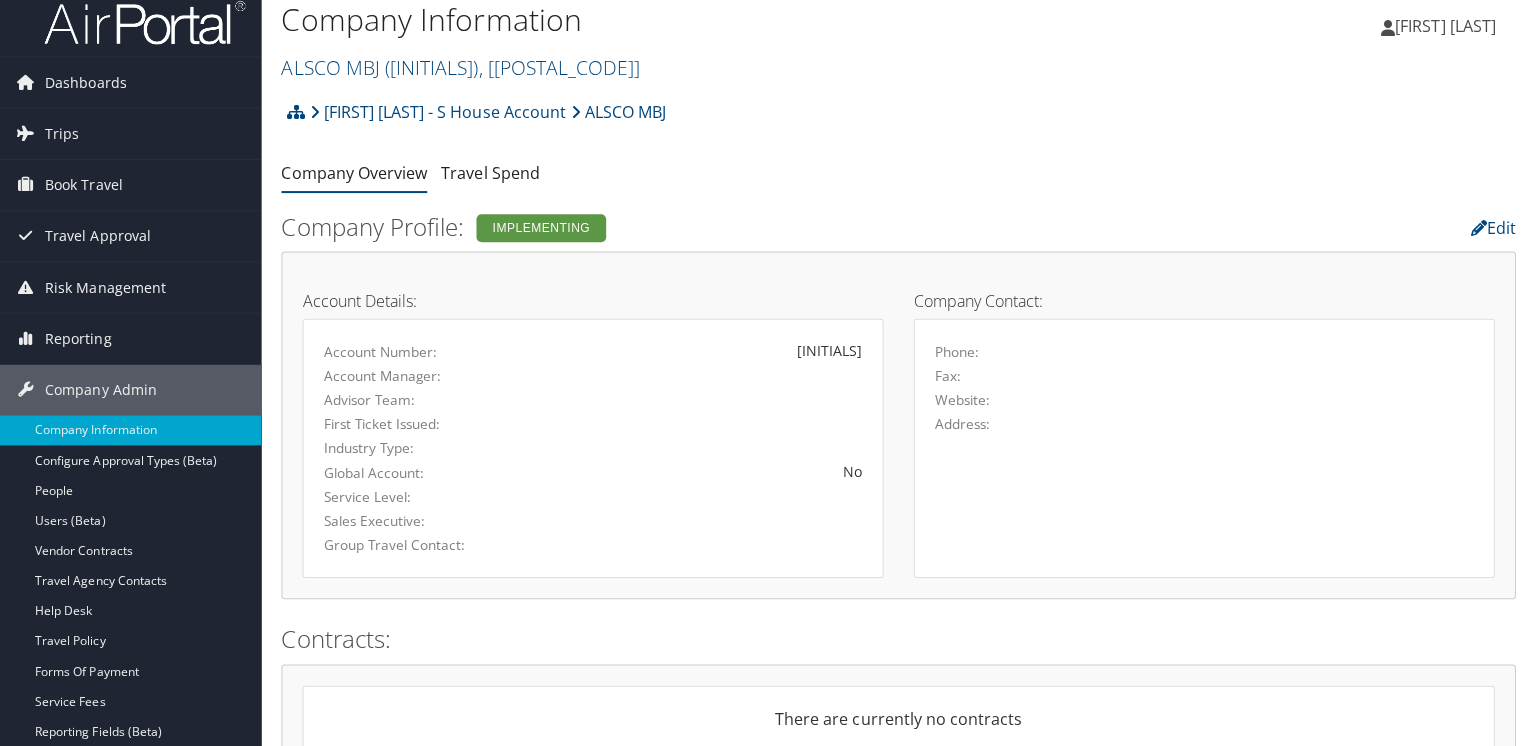 scroll, scrollTop: 0, scrollLeft: 0, axis: both 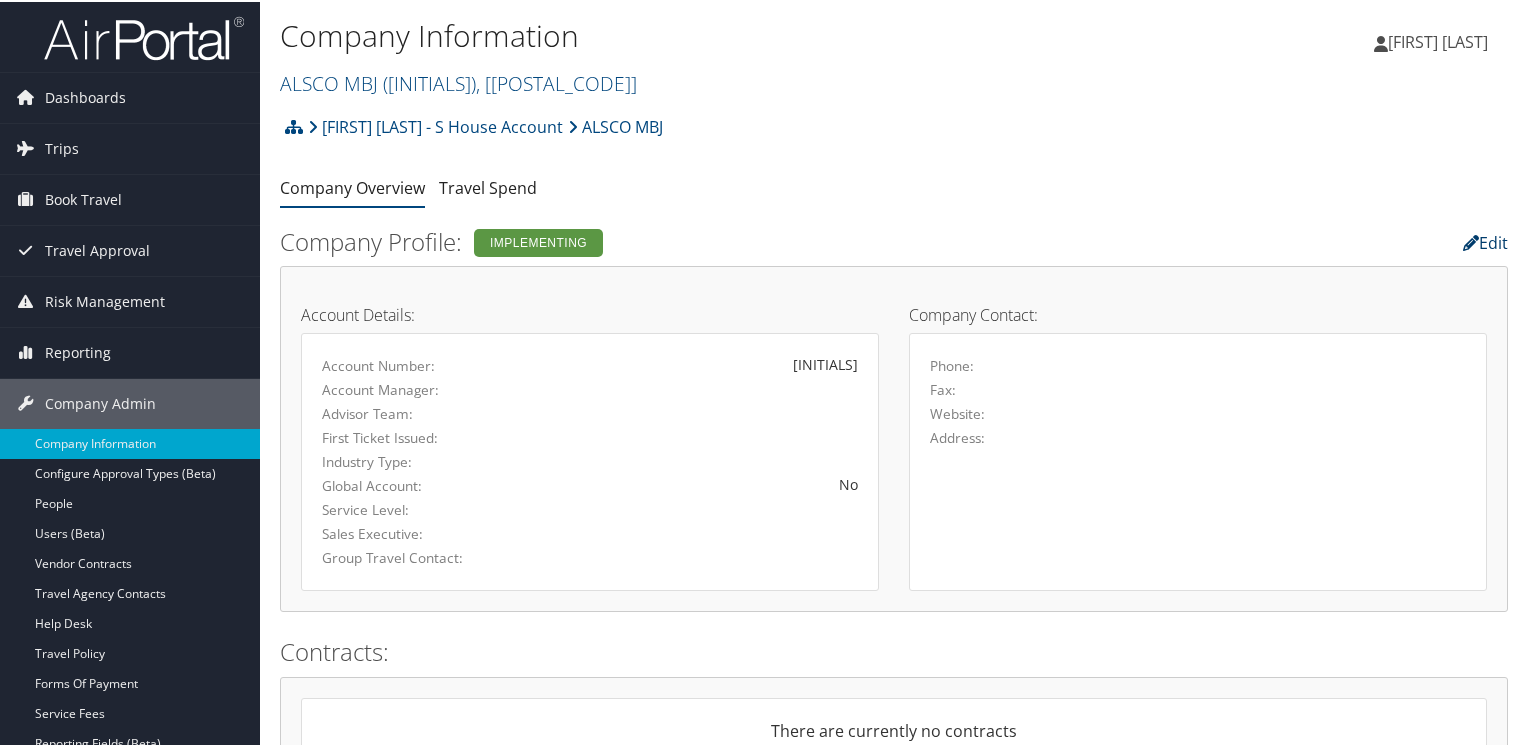 click on "Edit" at bounding box center (1485, 241) 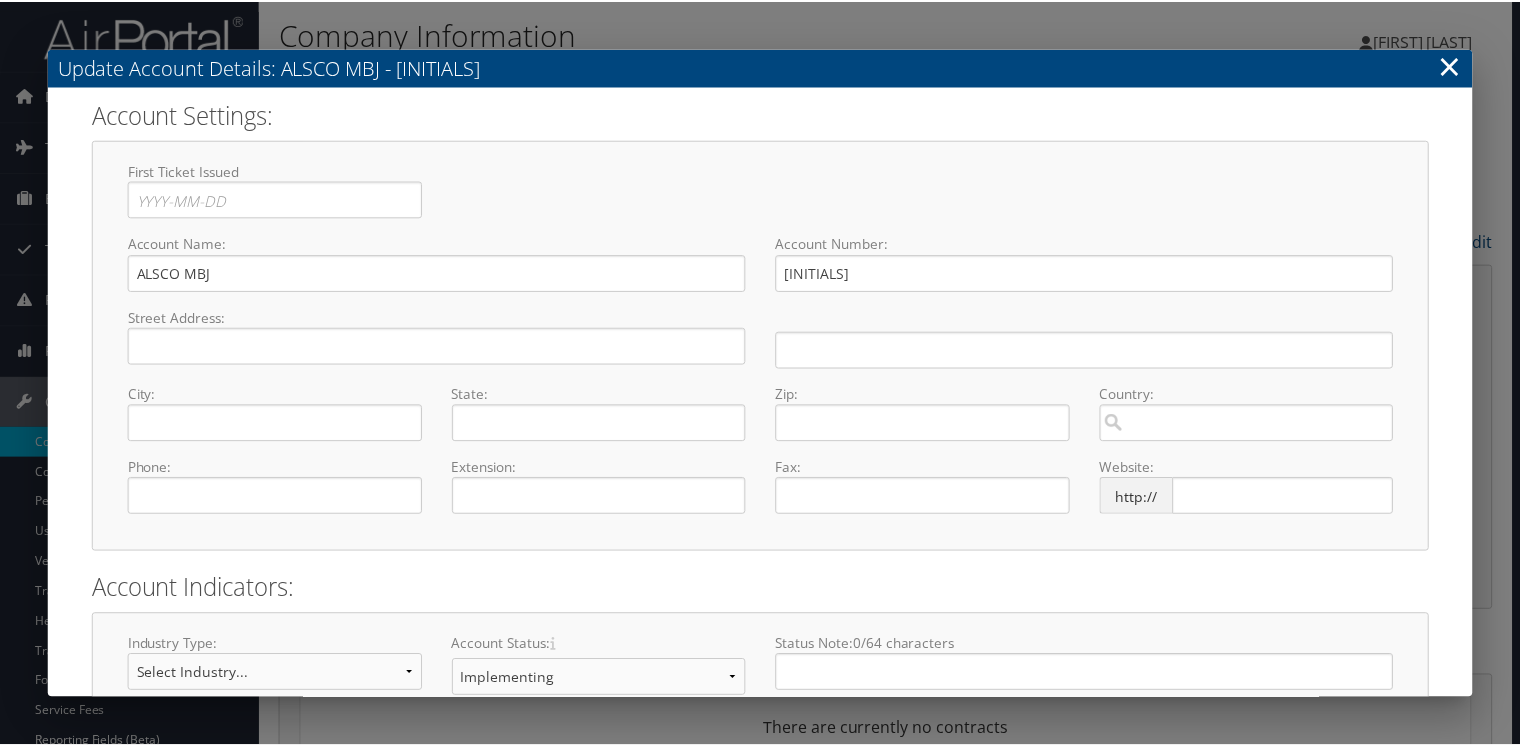 scroll, scrollTop: 191, scrollLeft: 0, axis: vertical 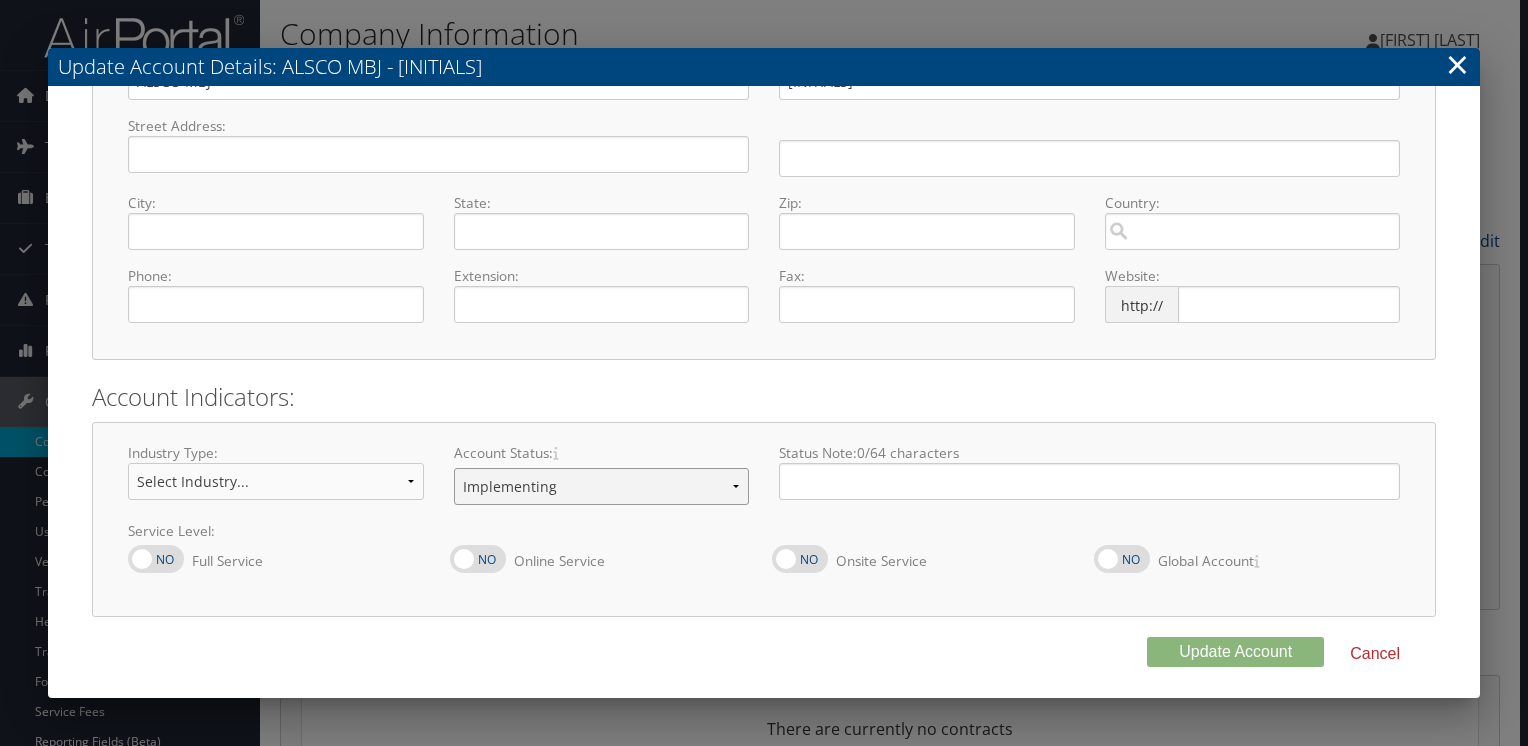 click on "Offboarding At Risk Inactive Active Implementing" at bounding box center [602, 486] 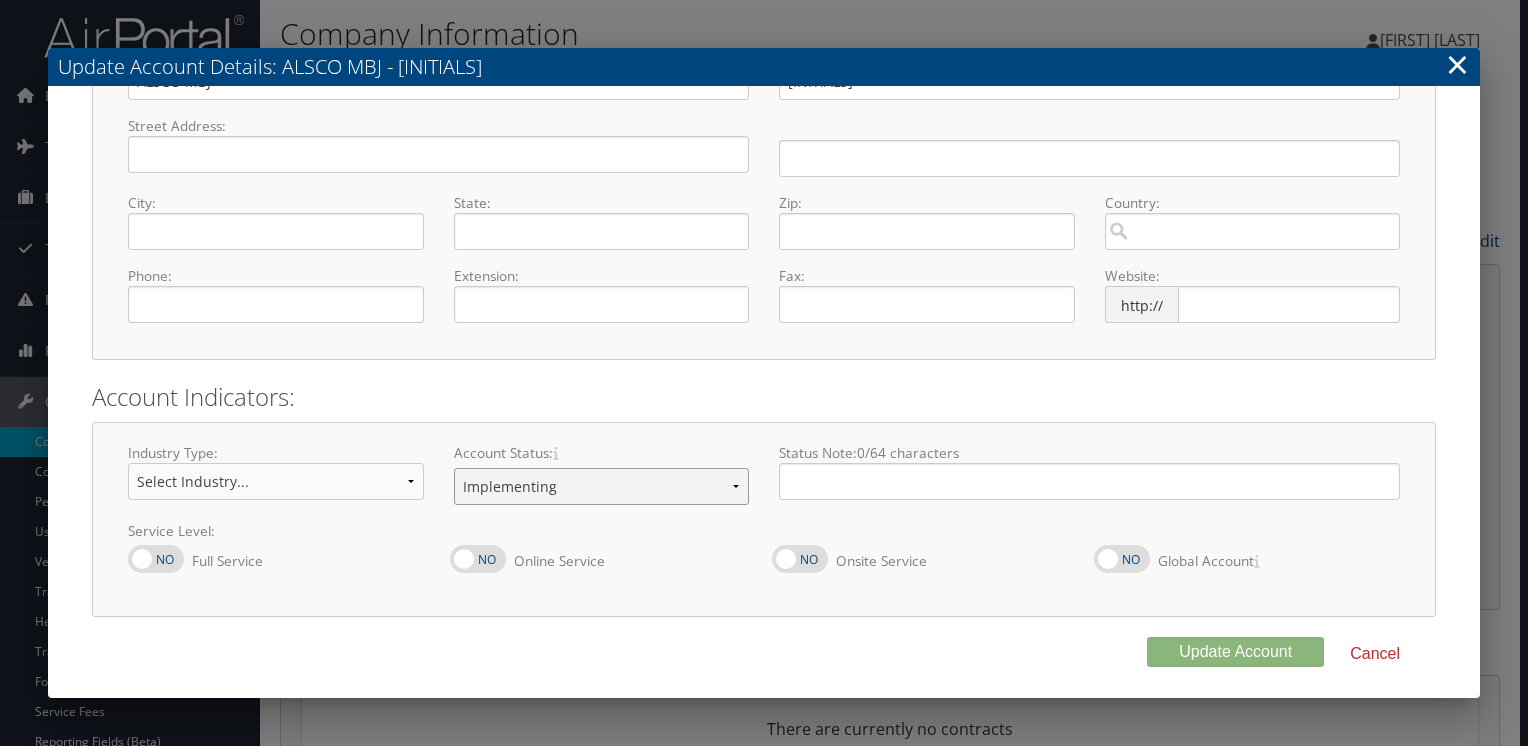 select on "8" 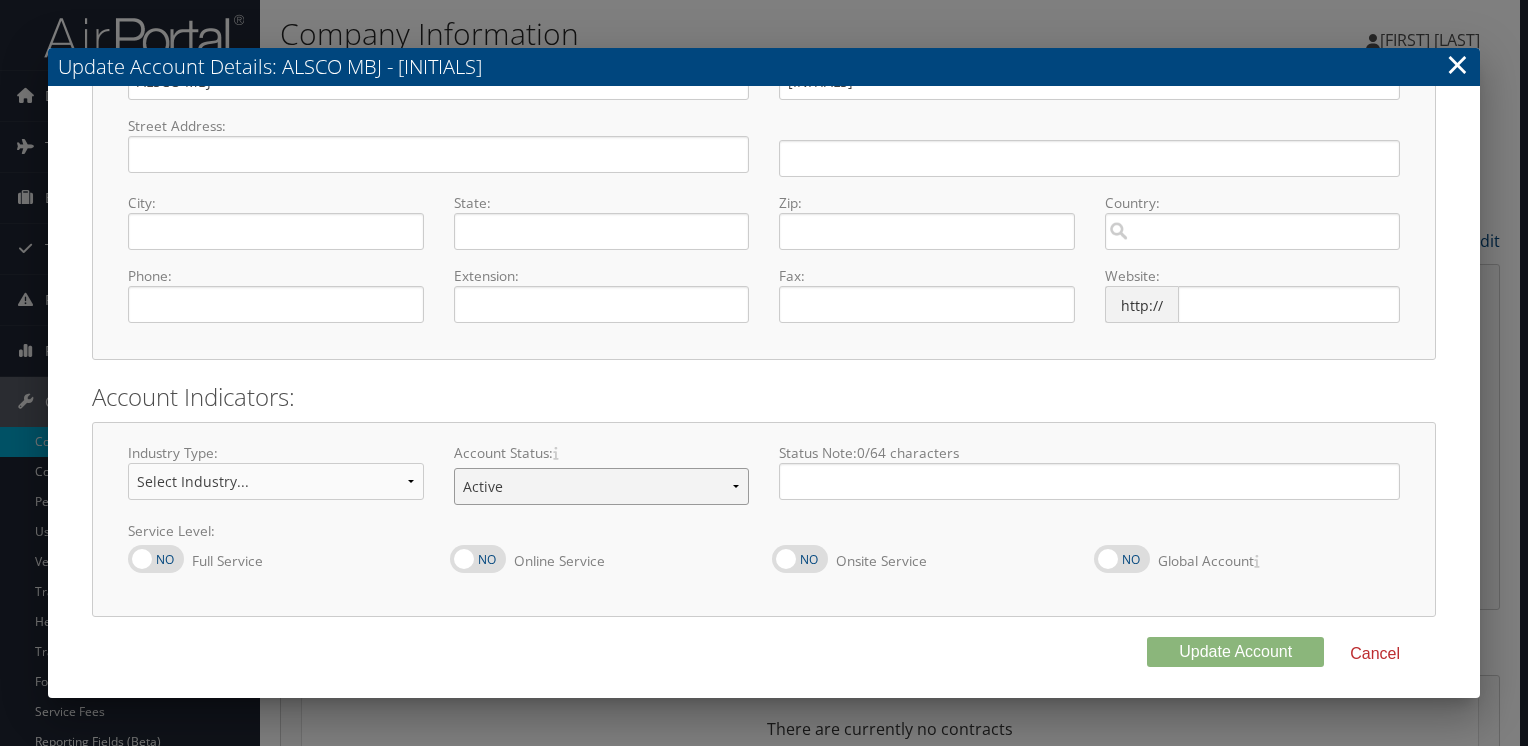 click on "Offboarding At Risk Inactive Active Implementing" at bounding box center [602, 486] 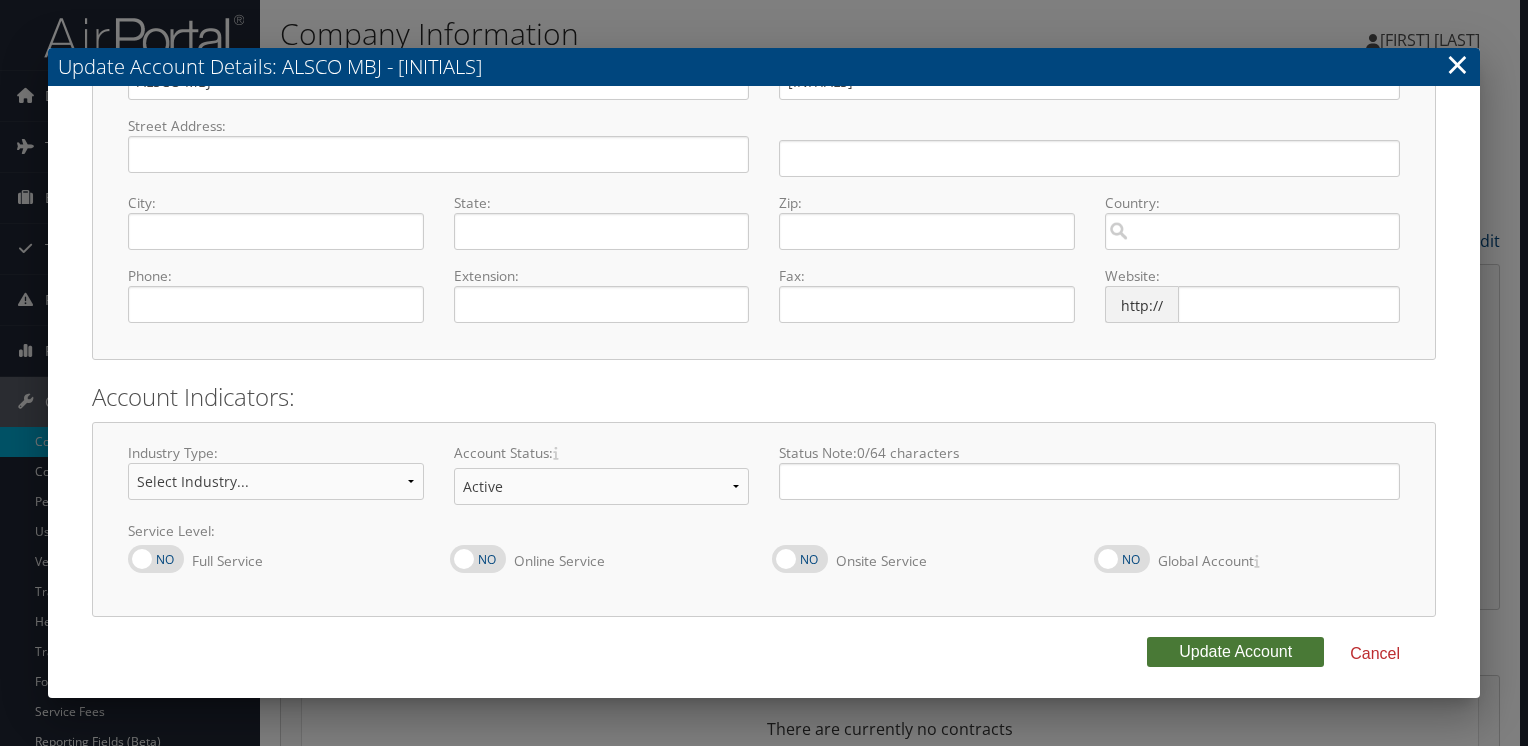 click on "Update Account" at bounding box center (1235, 652) 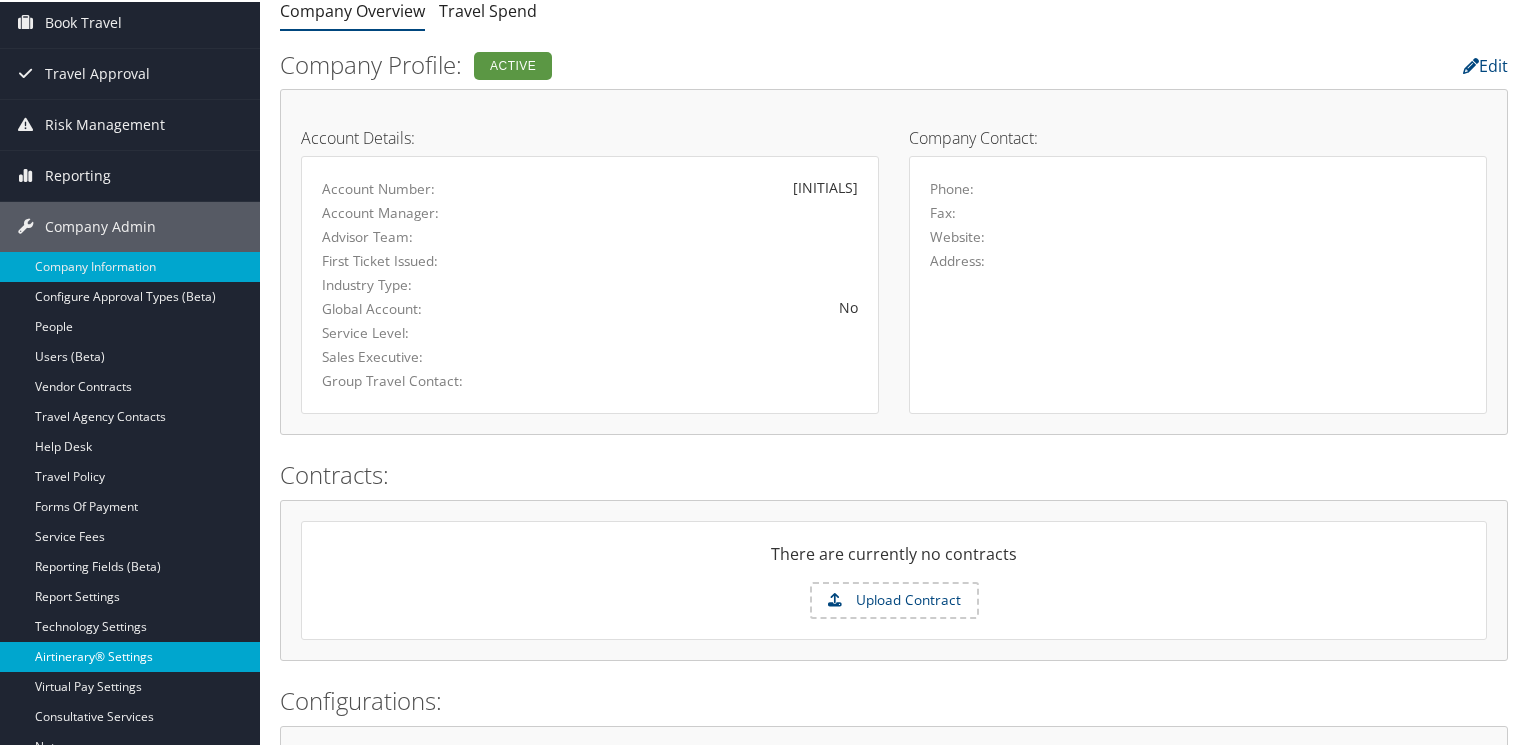 scroll, scrollTop: 200, scrollLeft: 0, axis: vertical 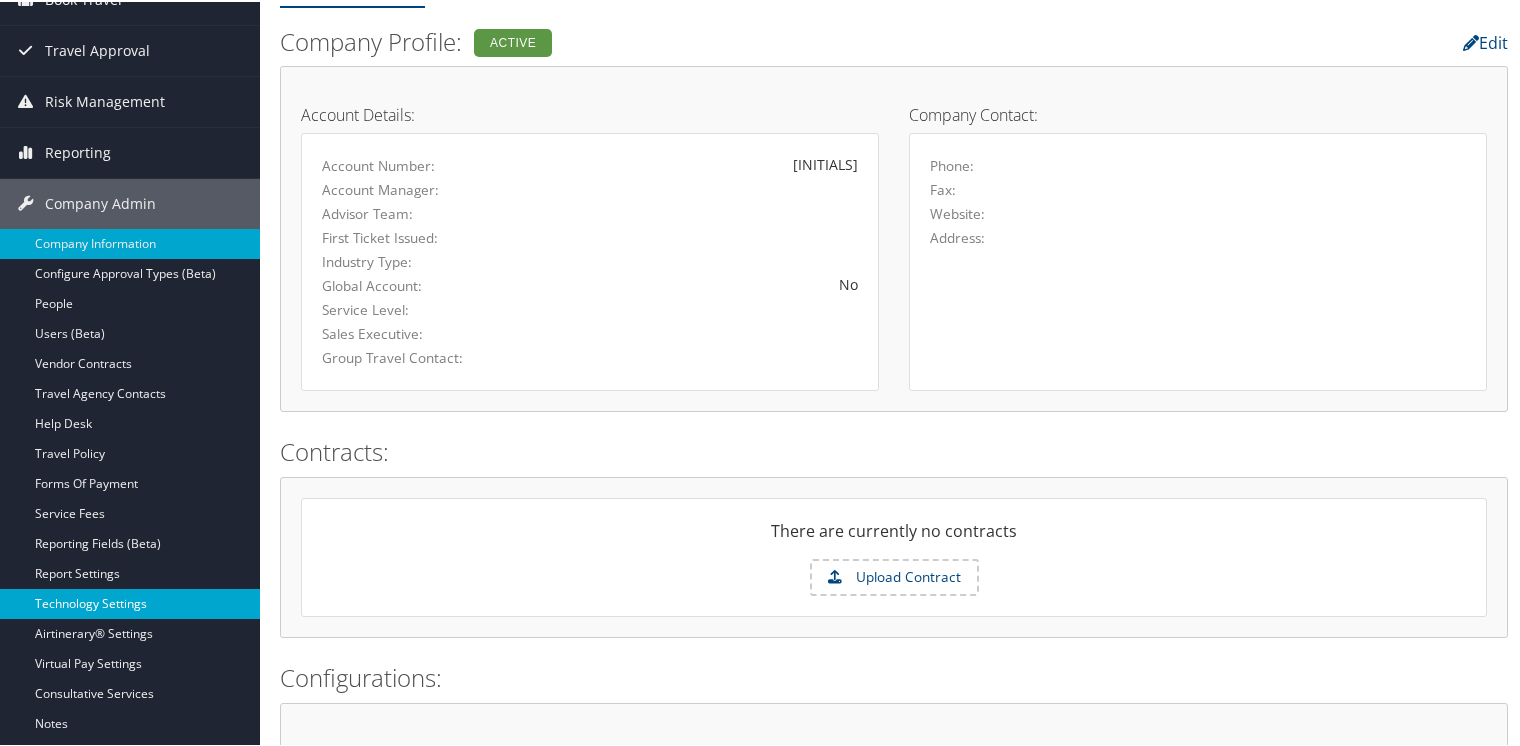 click on "Technology Settings" at bounding box center (130, 602) 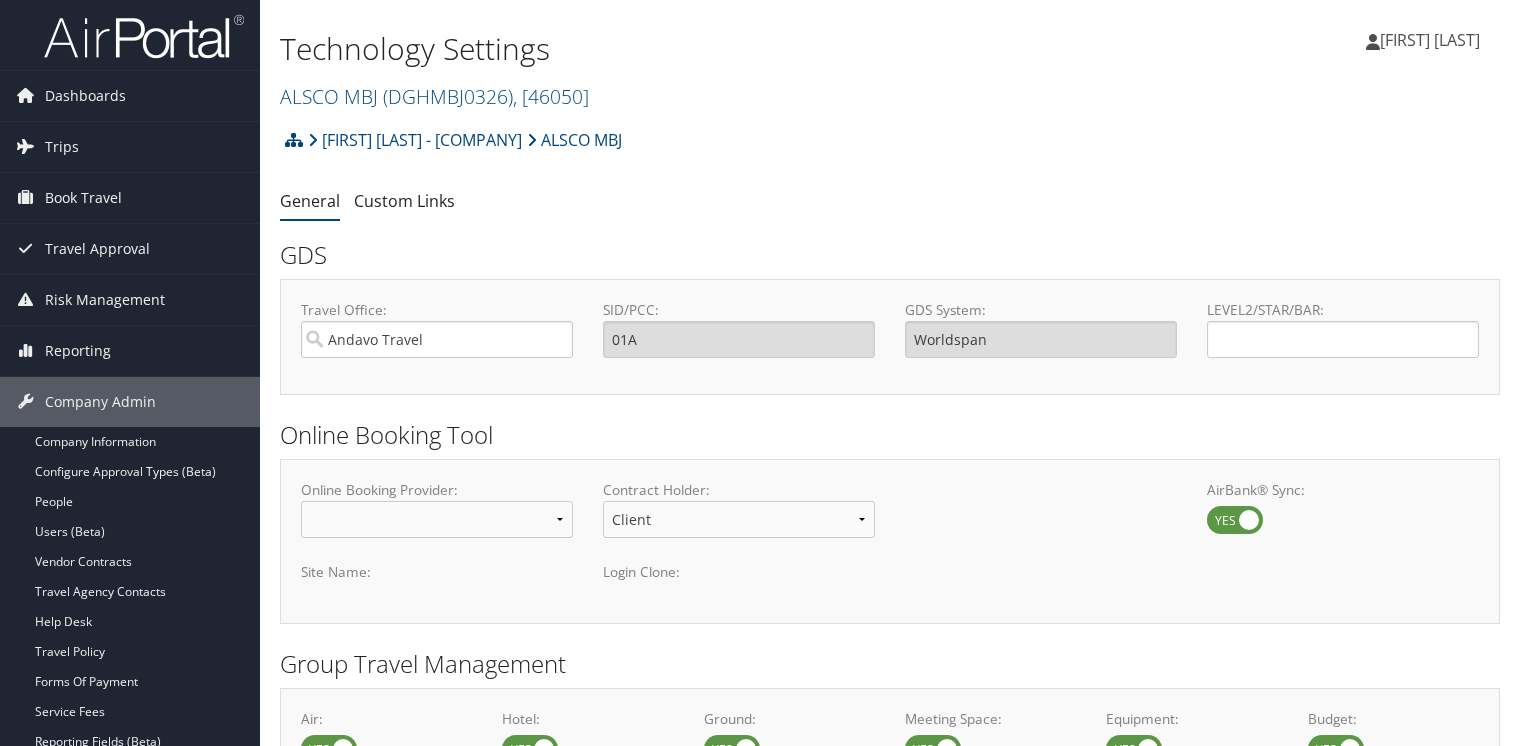 scroll, scrollTop: 0, scrollLeft: 0, axis: both 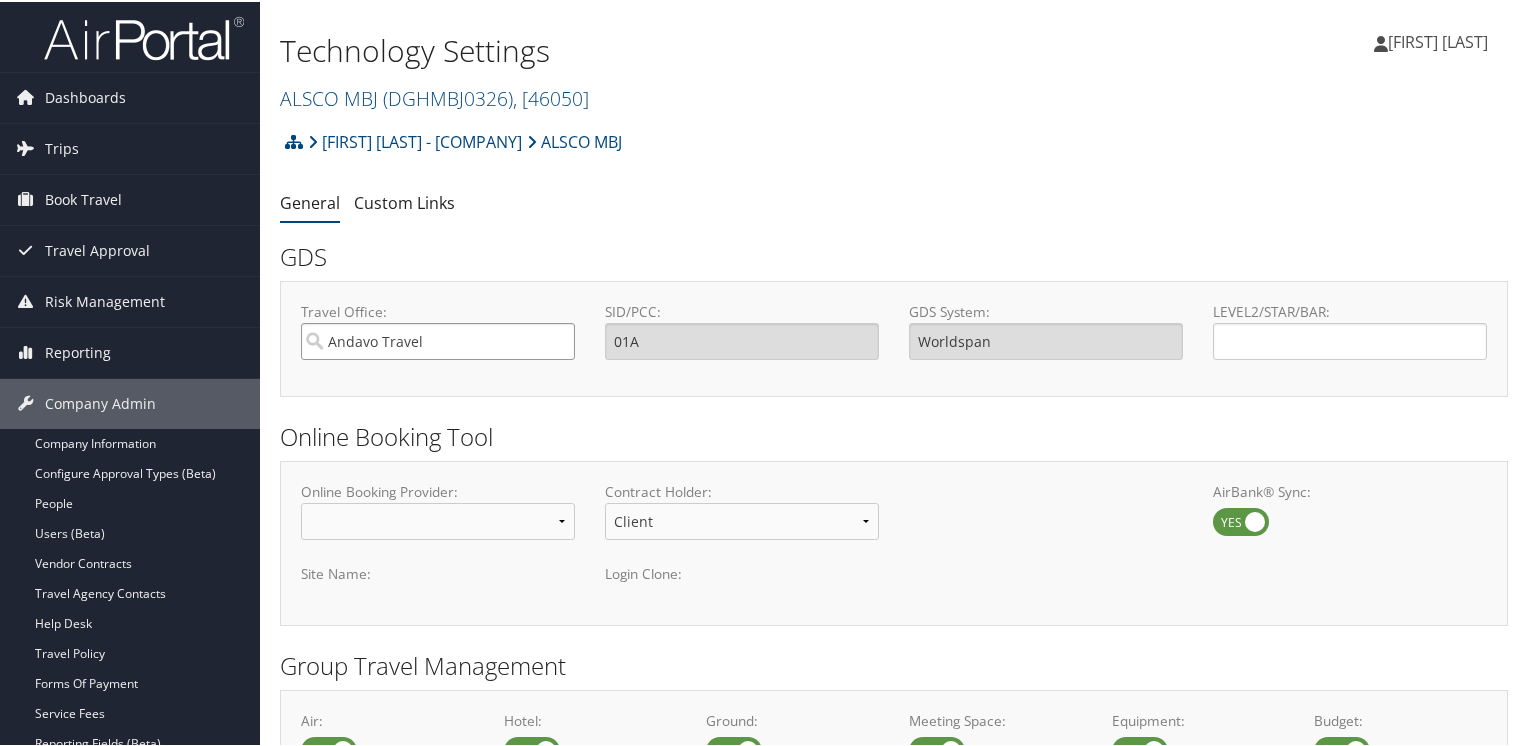 click on "Andavo Travel" at bounding box center [438, 339] 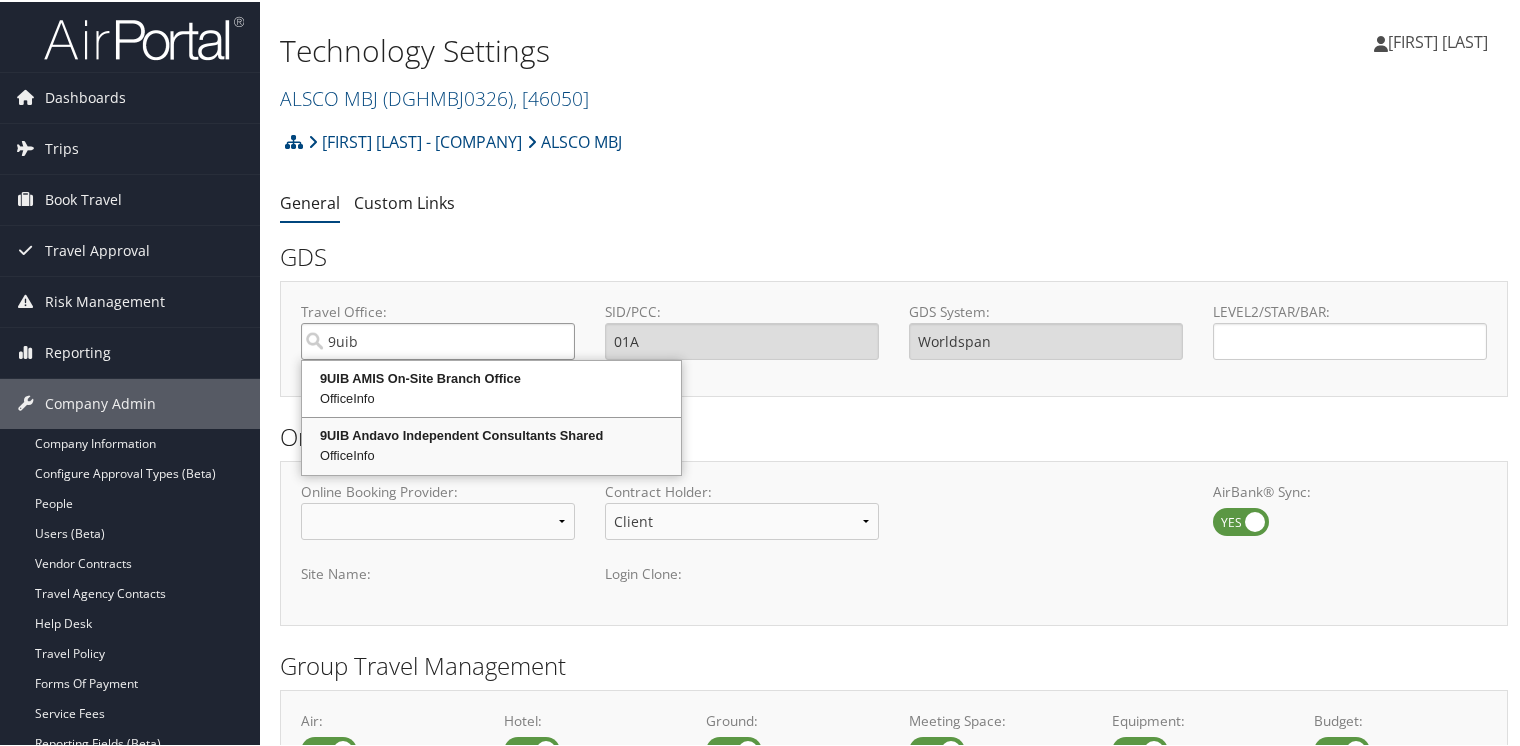 click on "9UIB Andavo Independent Consultants Shared" at bounding box center [491, 434] 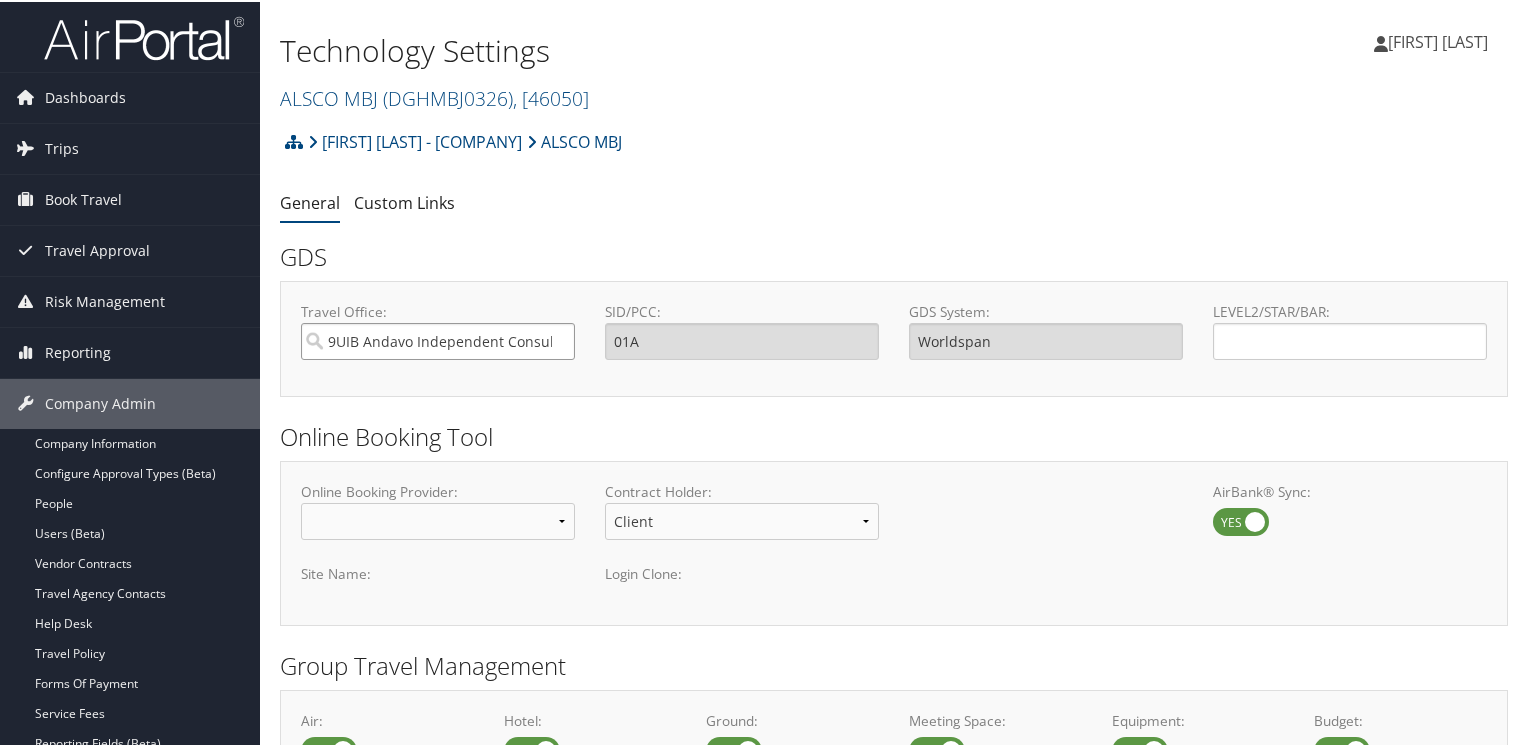 type on "9UIB" 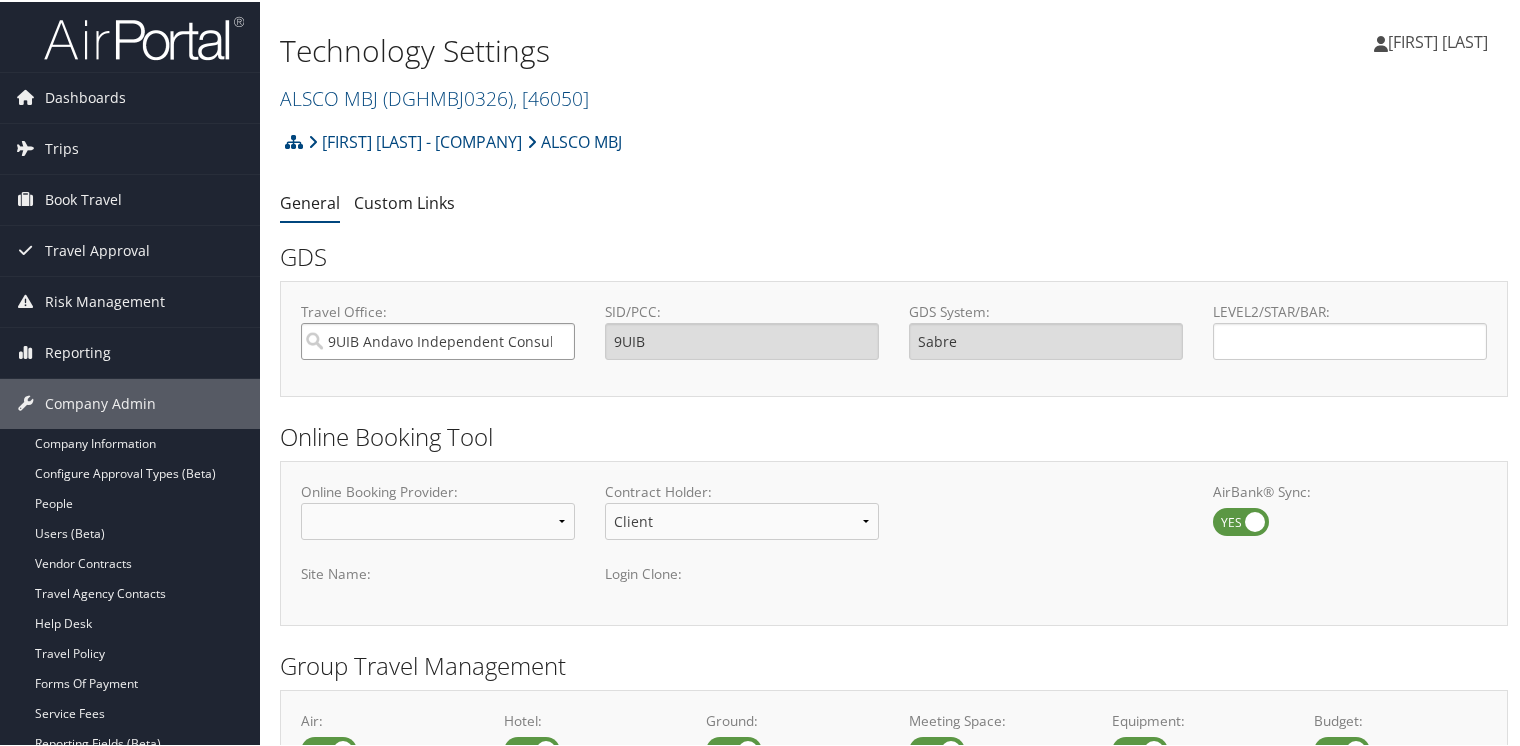 type on "9UIB Andavo Independent Consultants Shared" 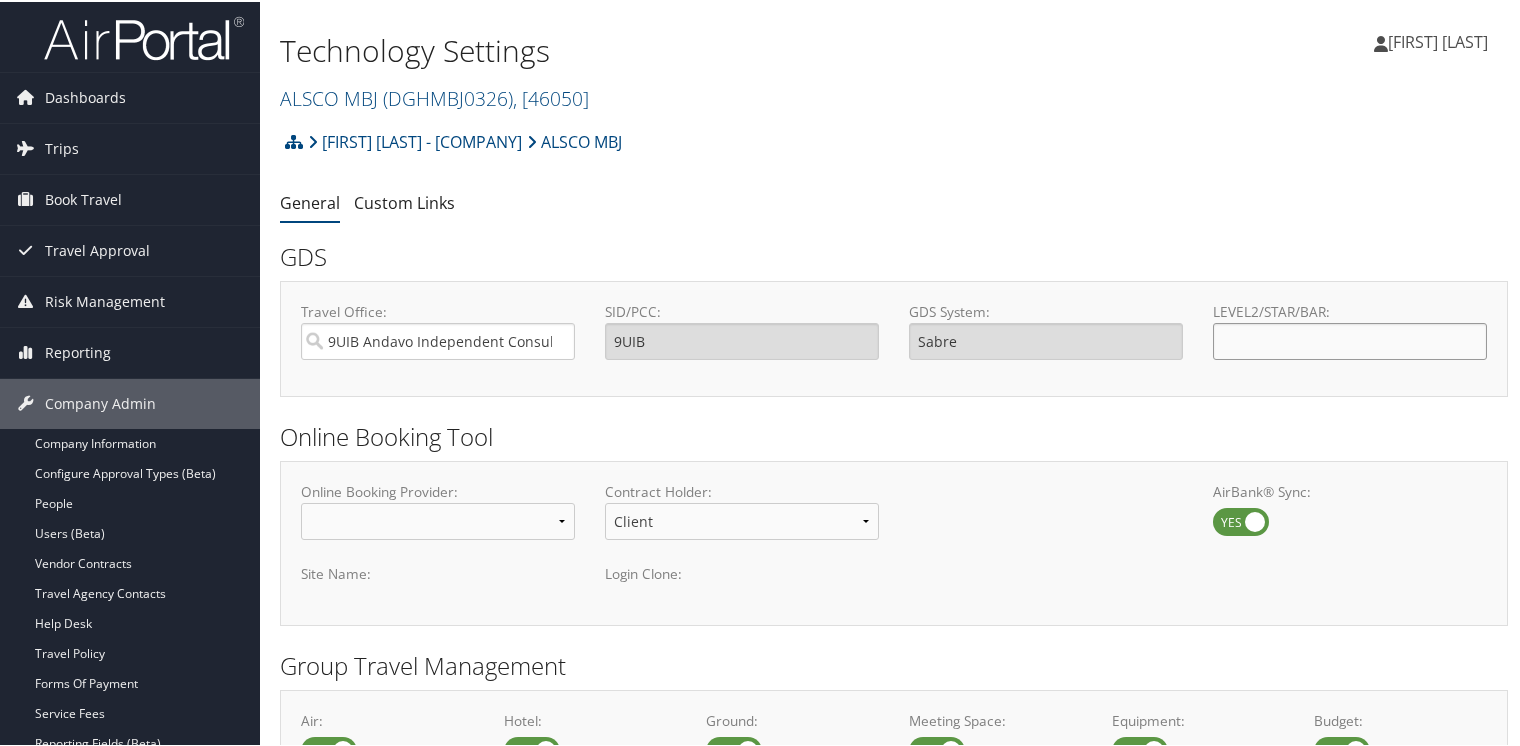click on "LEVEL2/STAR/BAR:" at bounding box center [1350, 339] 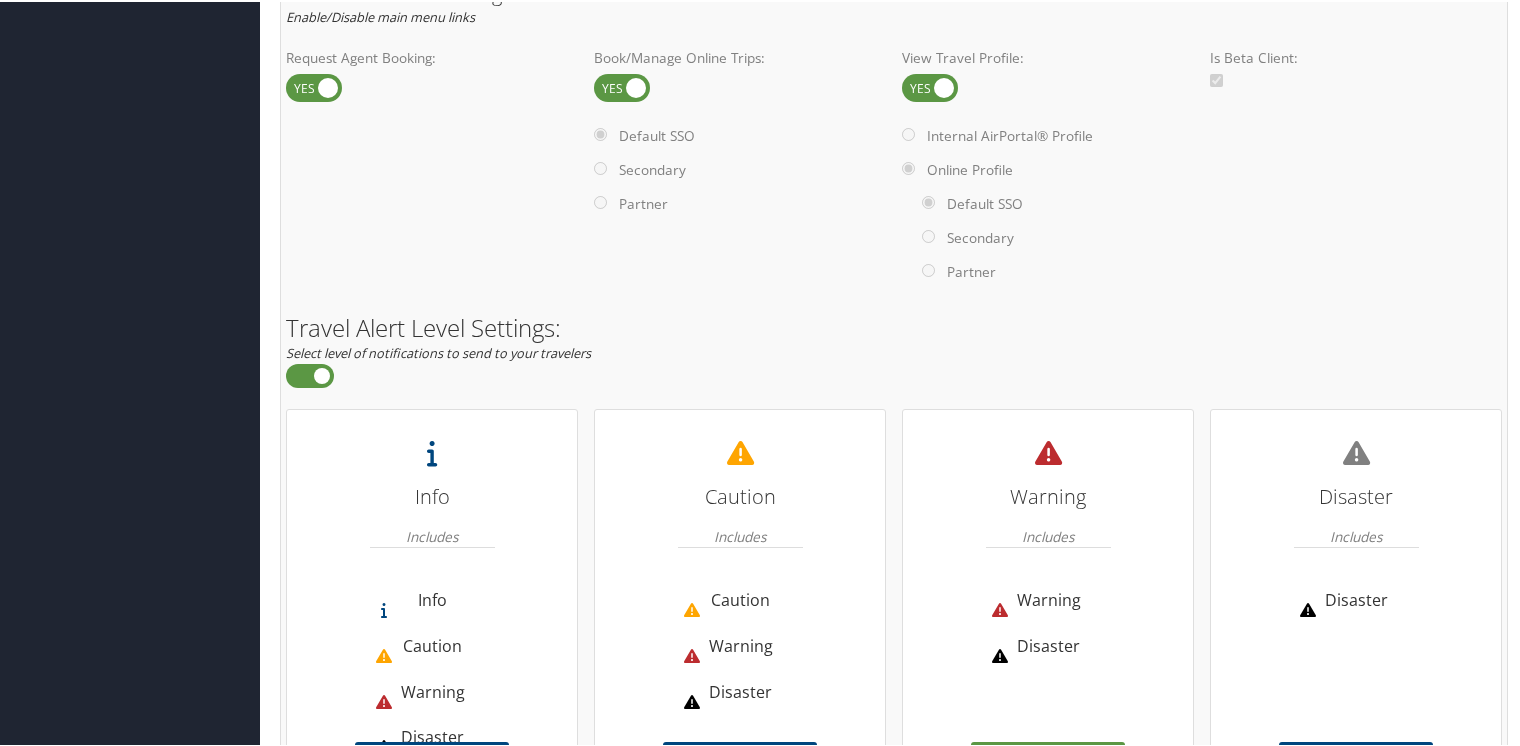 scroll, scrollTop: 1428, scrollLeft: 0, axis: vertical 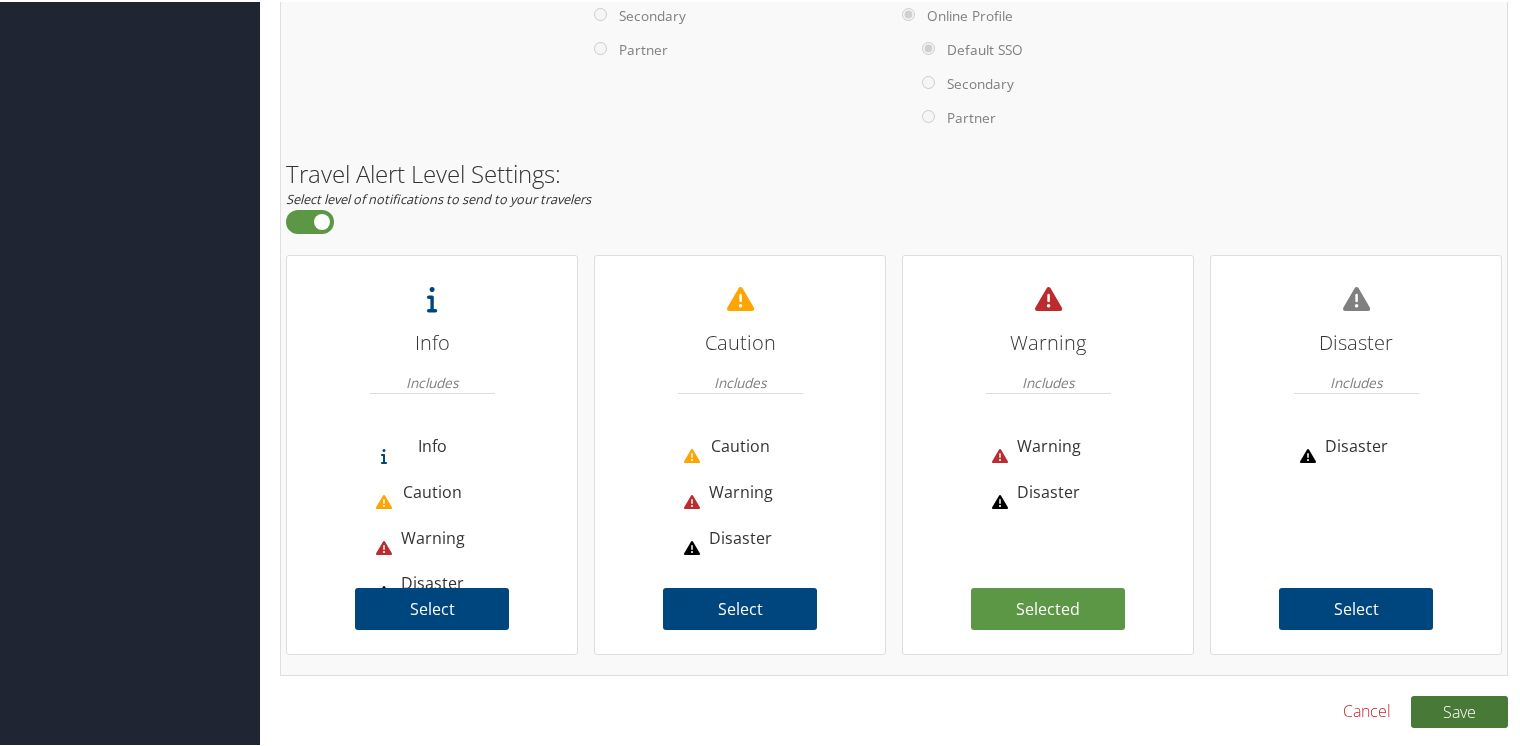 type on "DGHMBJ0326" 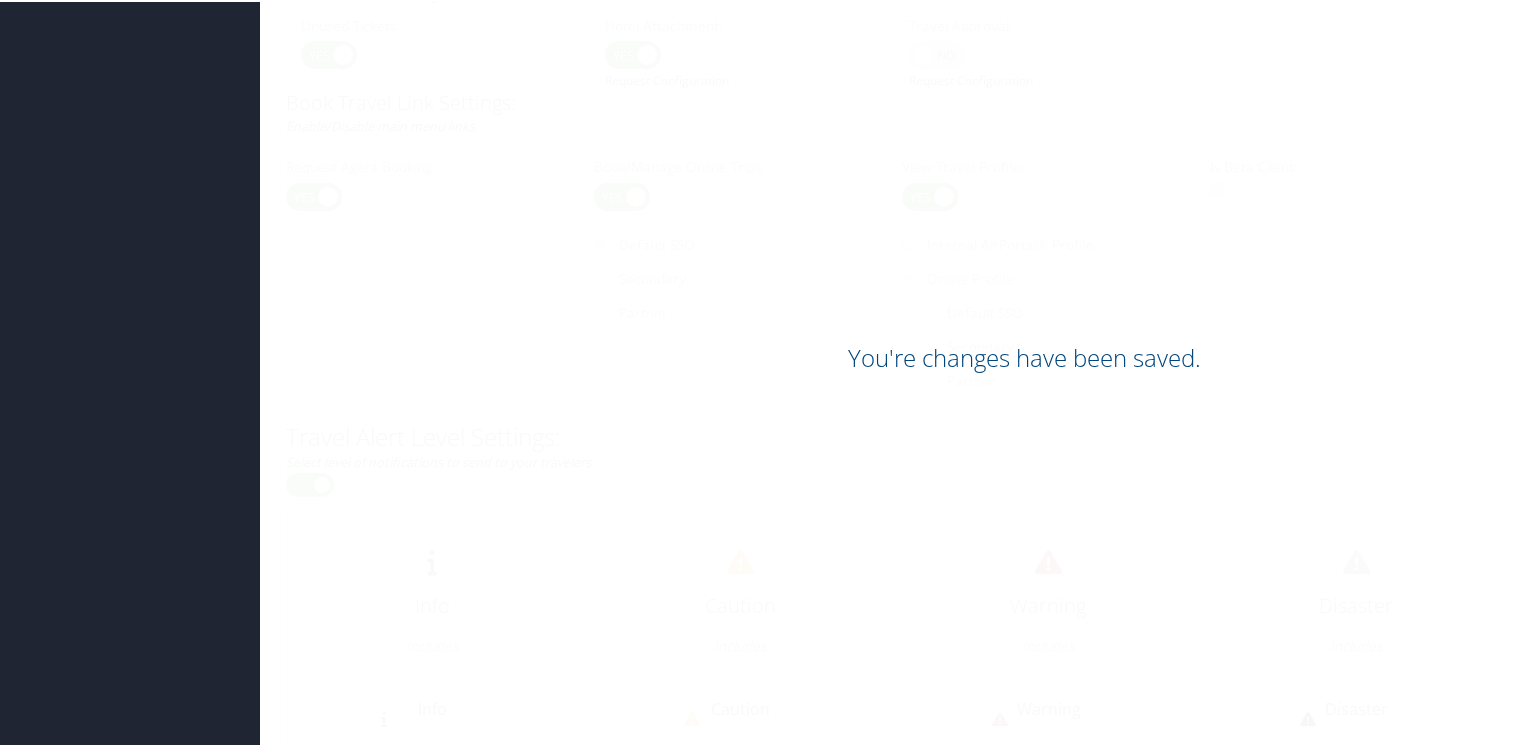 scroll, scrollTop: 656, scrollLeft: 0, axis: vertical 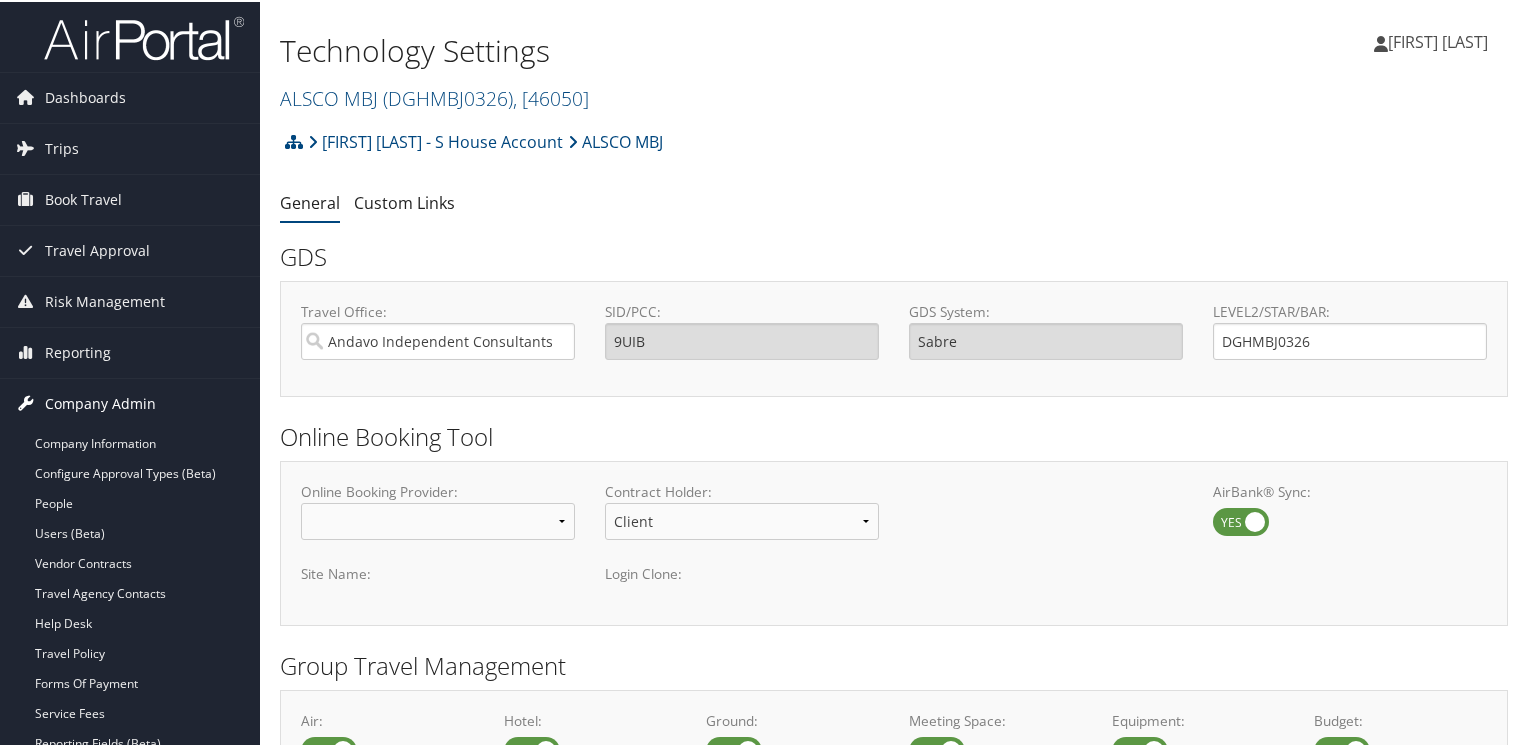click on "Company Admin" at bounding box center (100, 402) 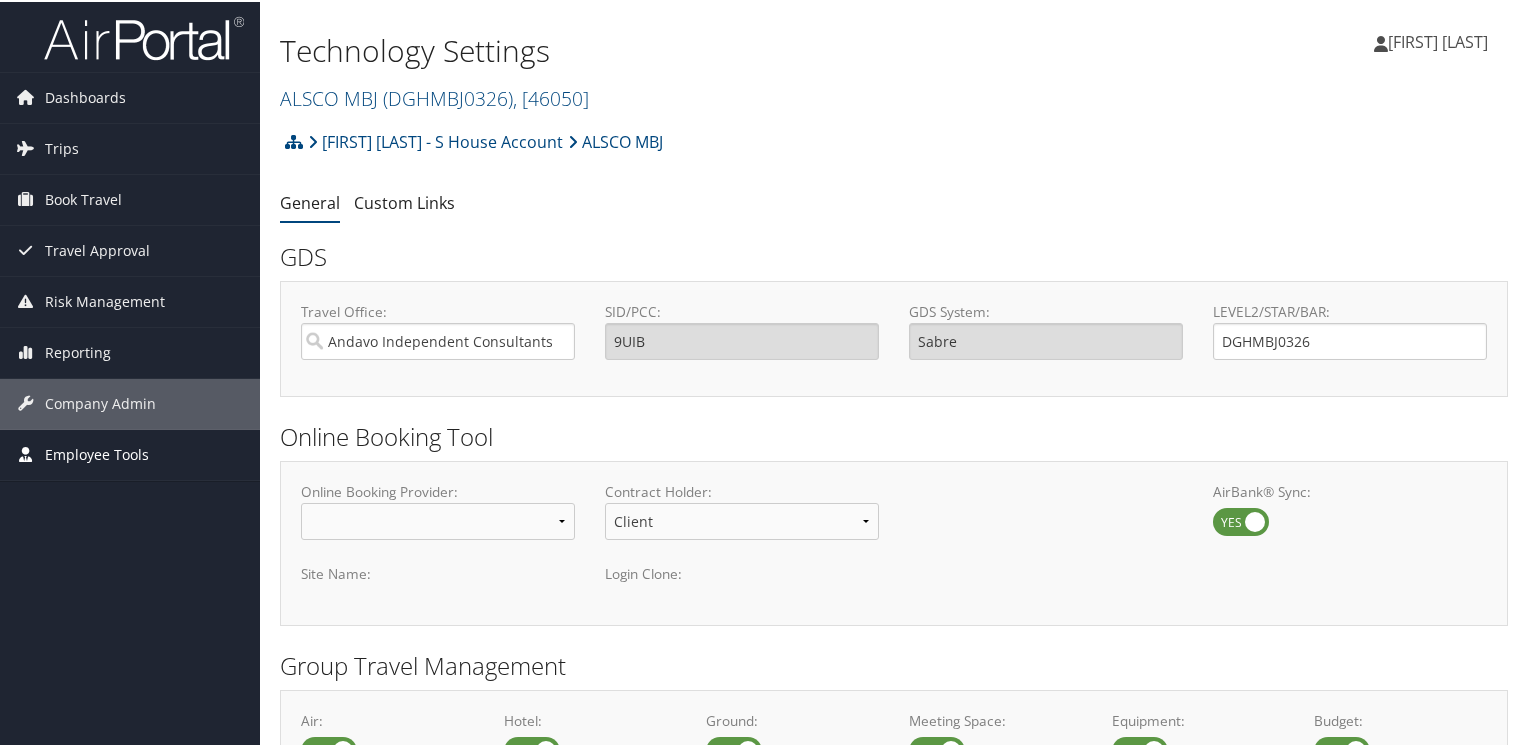 click on "Employee Tools" at bounding box center [97, 453] 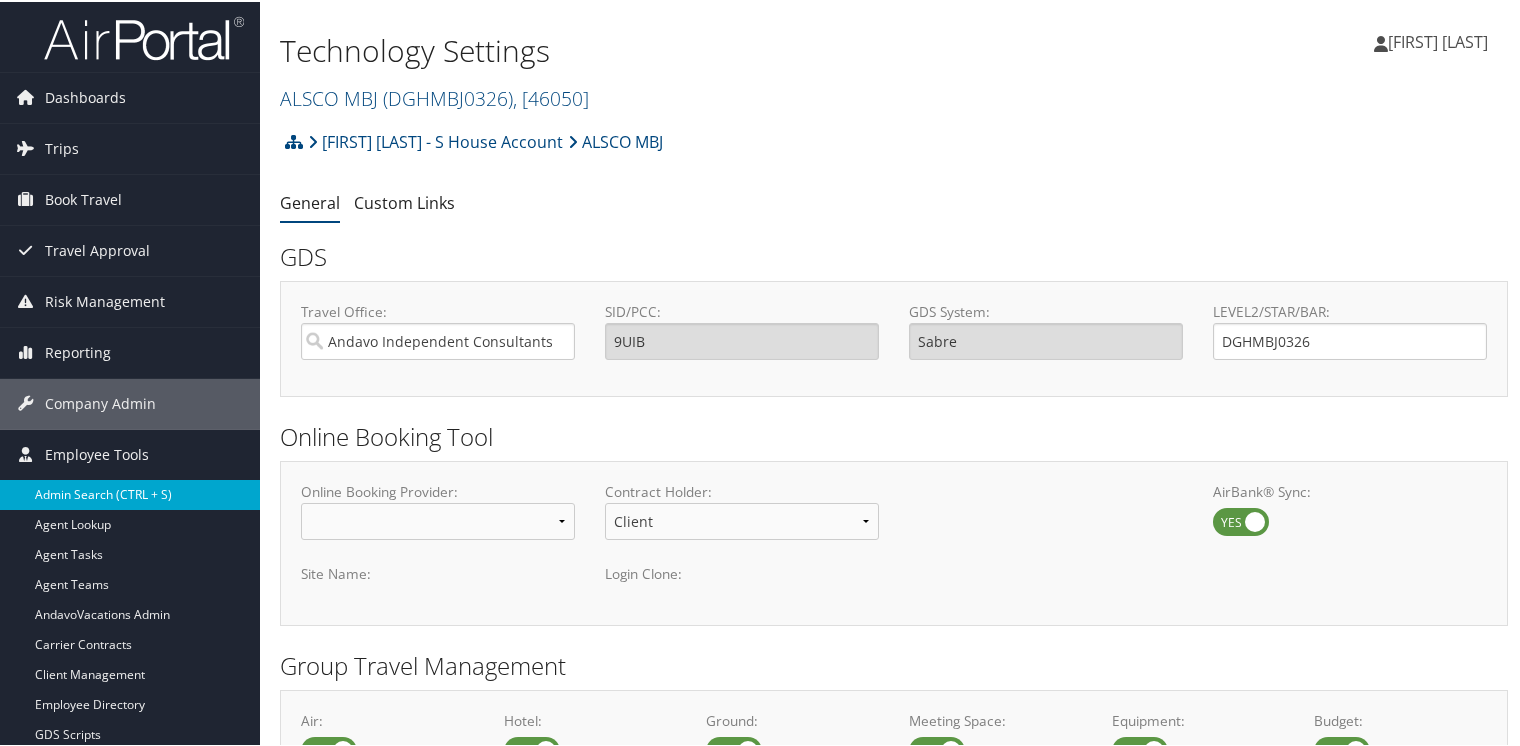 click on "Admin Search (CTRL + S)" at bounding box center [130, 493] 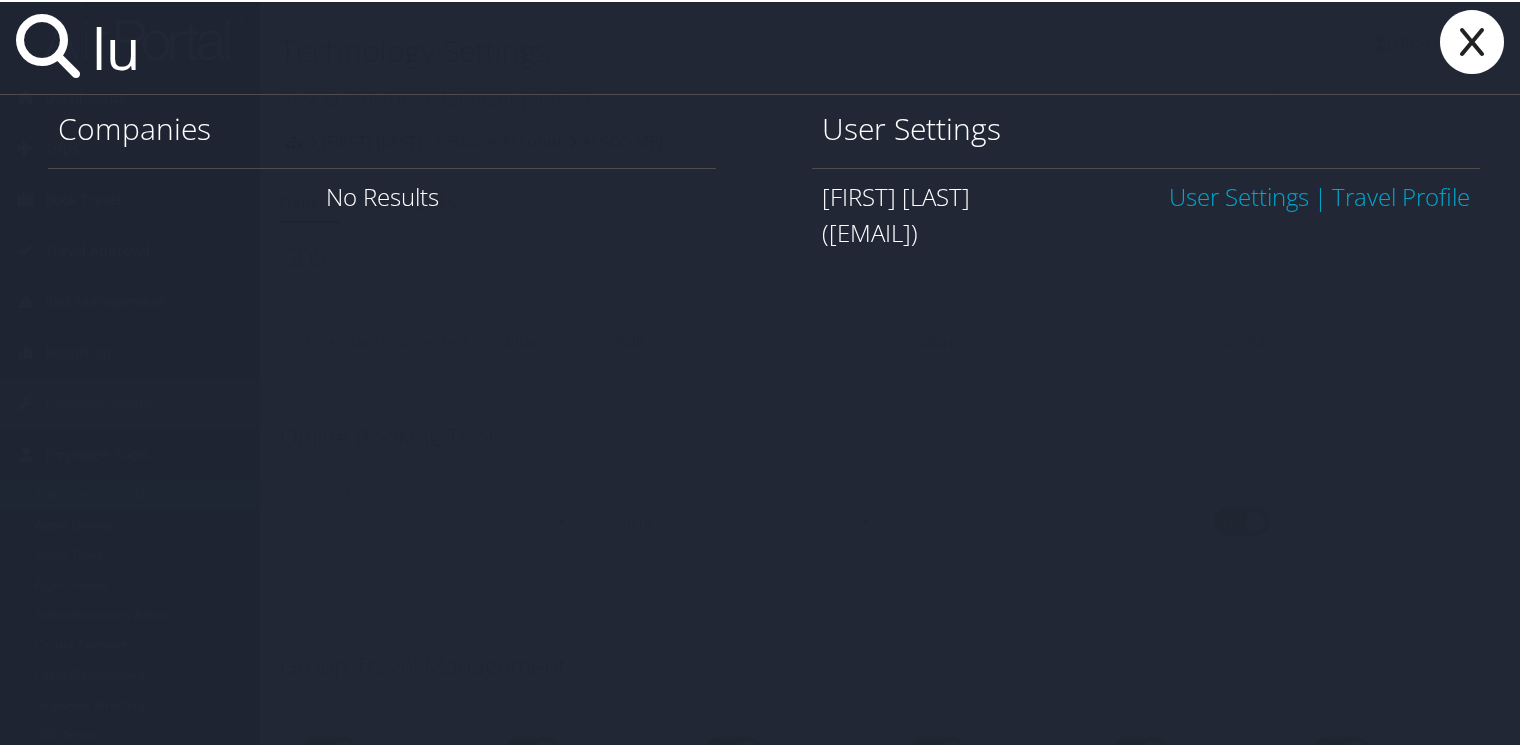 type on "l" 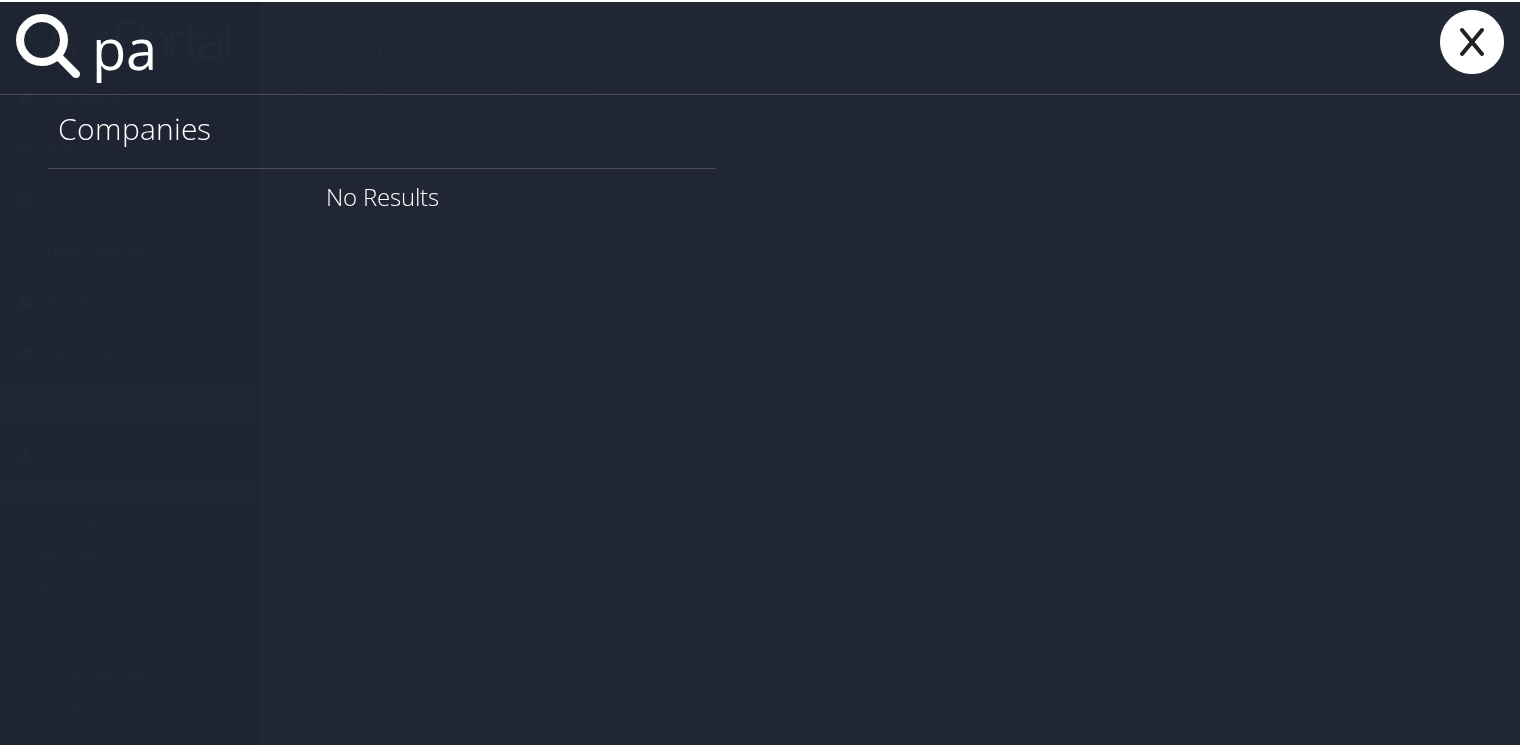 type on "p" 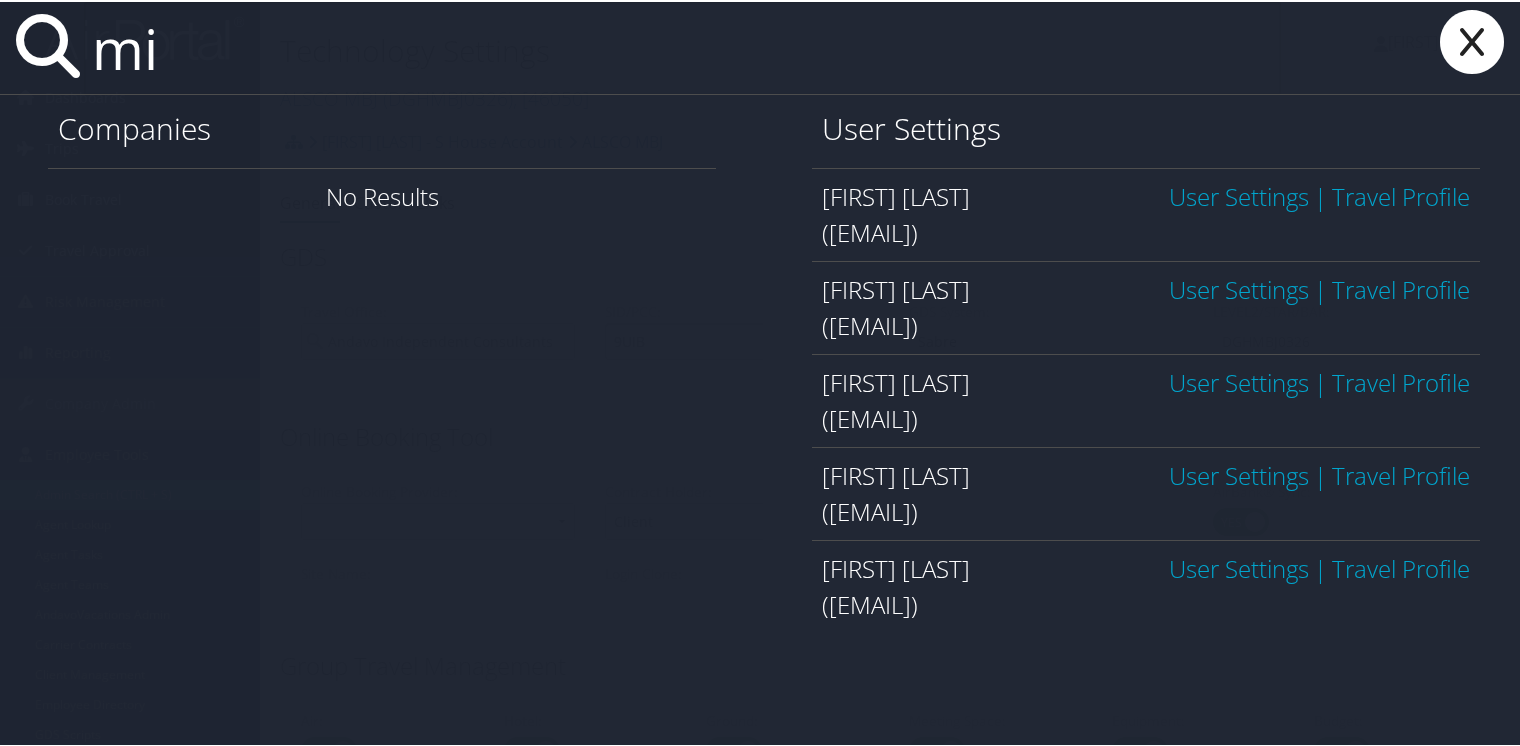 type on "m" 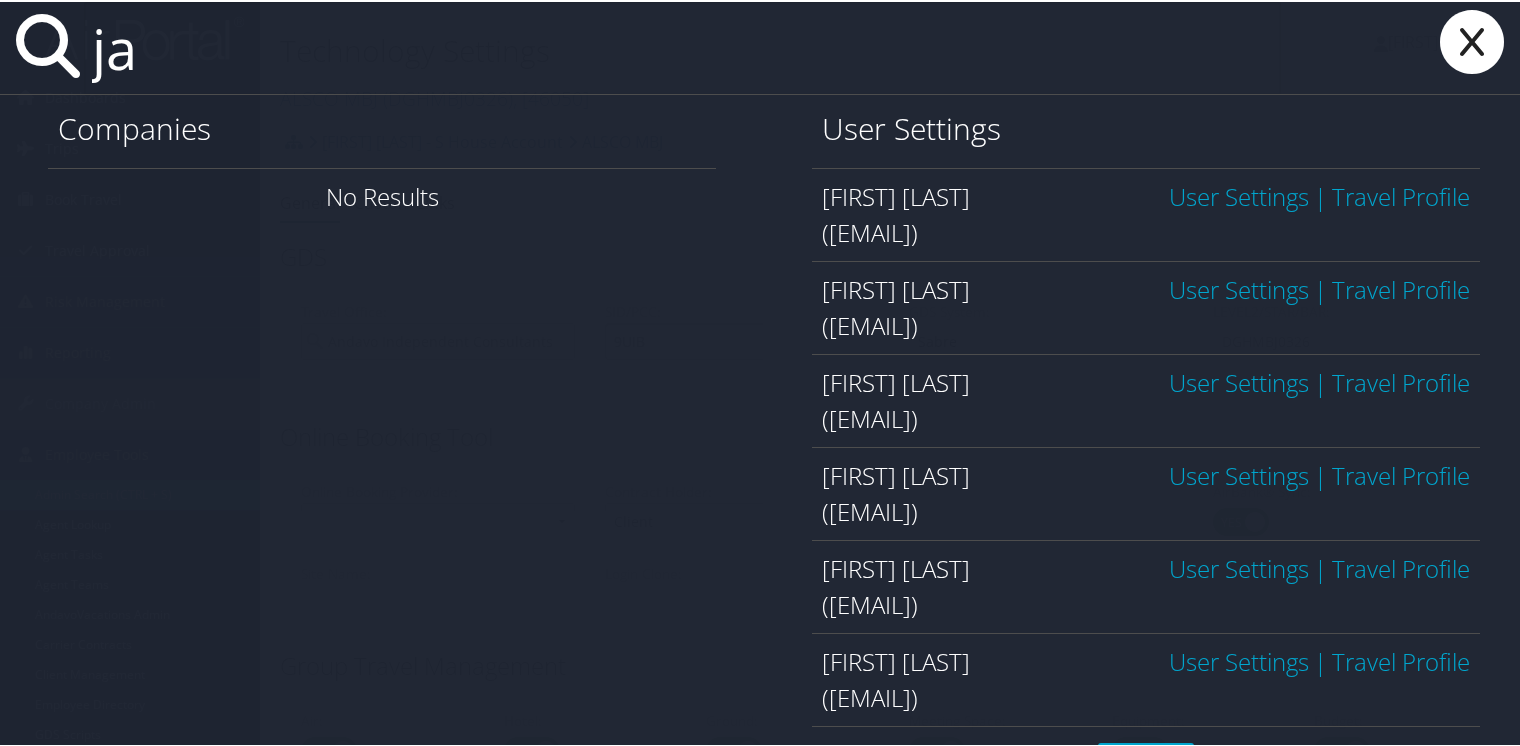 type on "j" 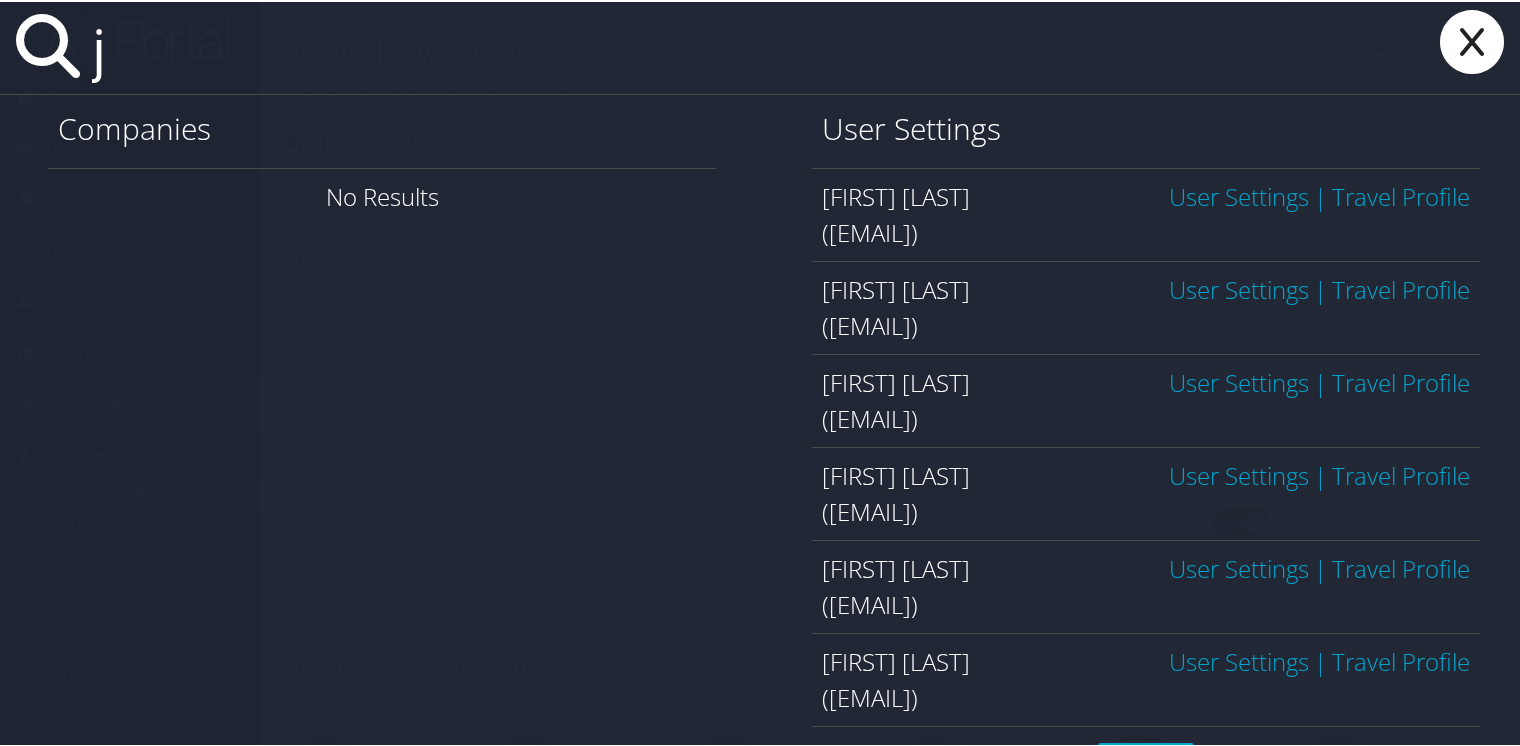 type 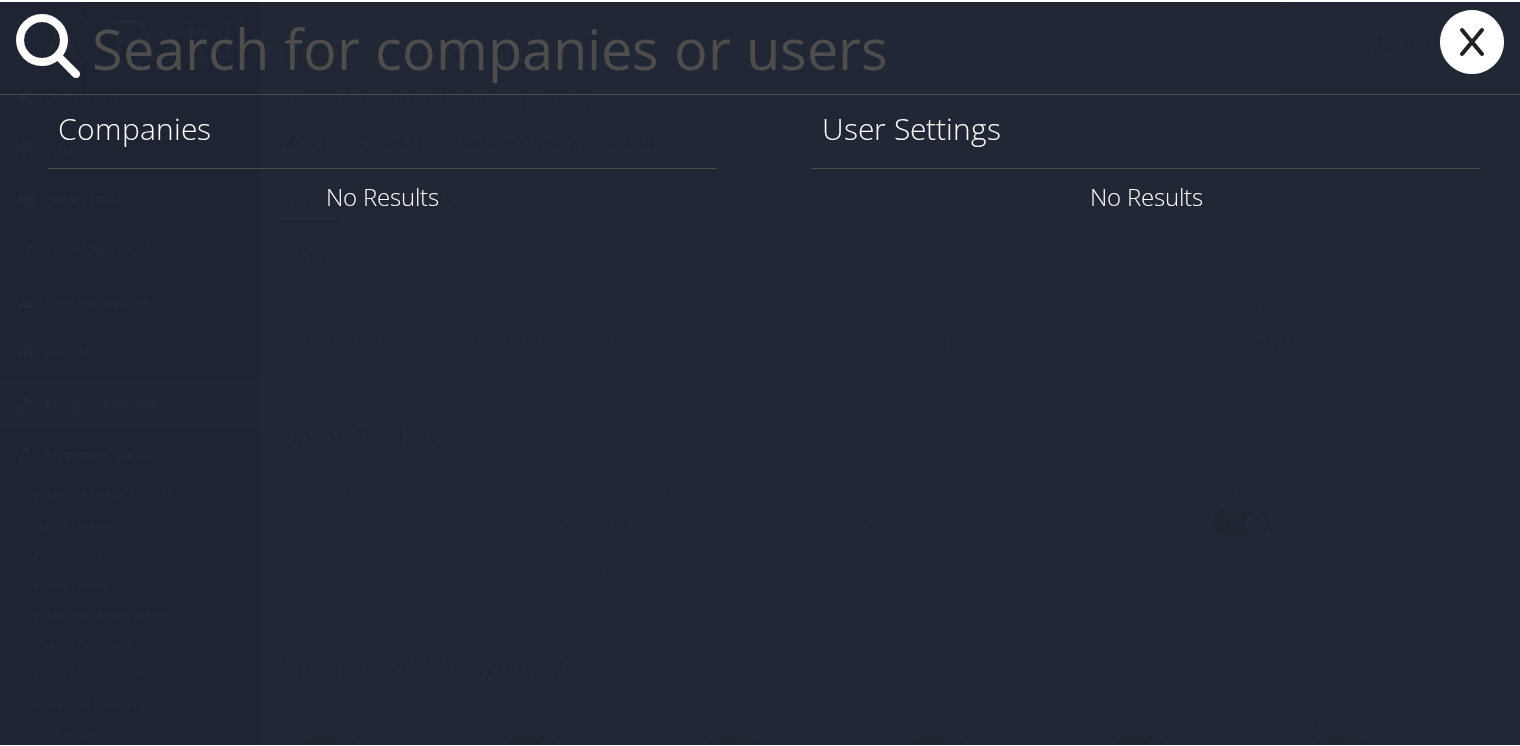 click at bounding box center [1472, 40] 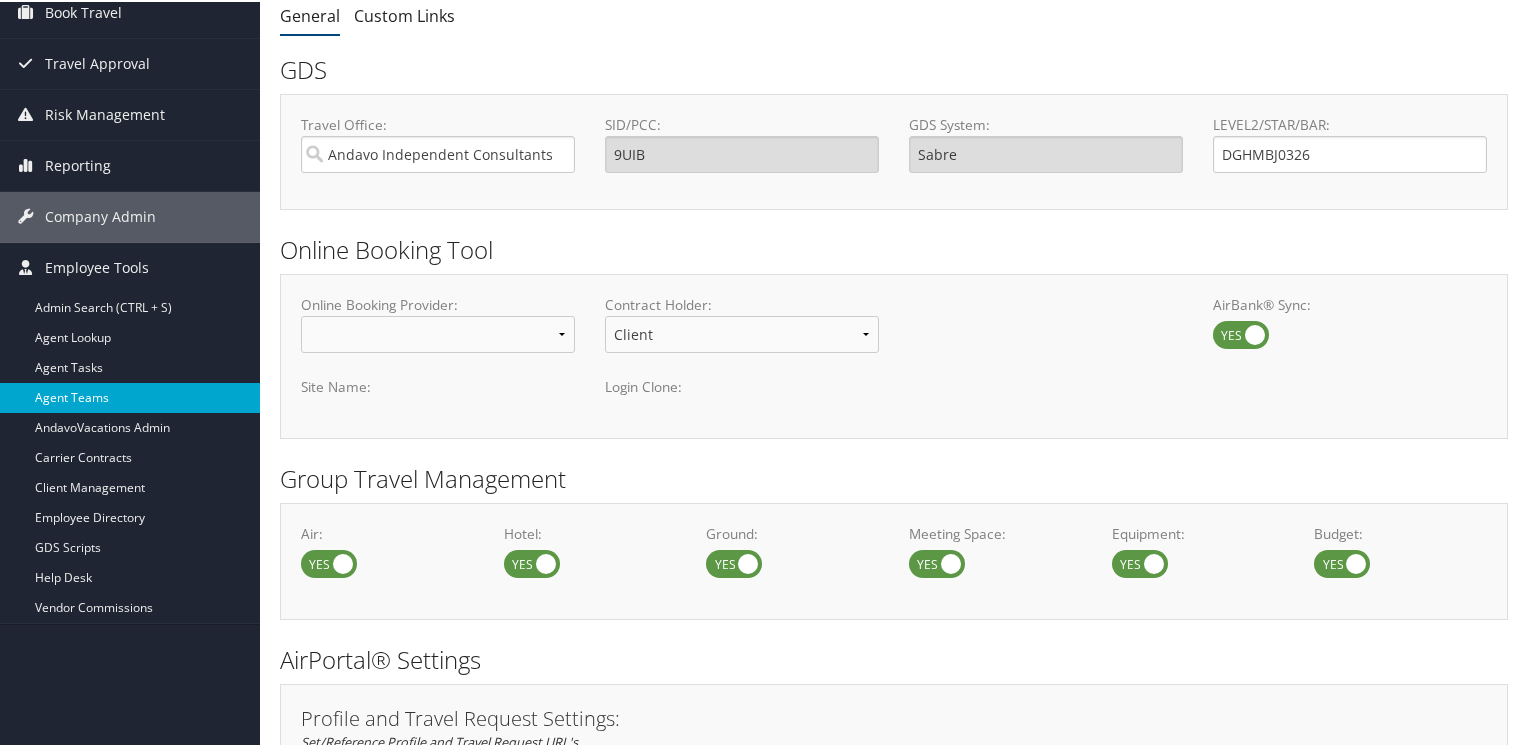 scroll, scrollTop: 200, scrollLeft: 0, axis: vertical 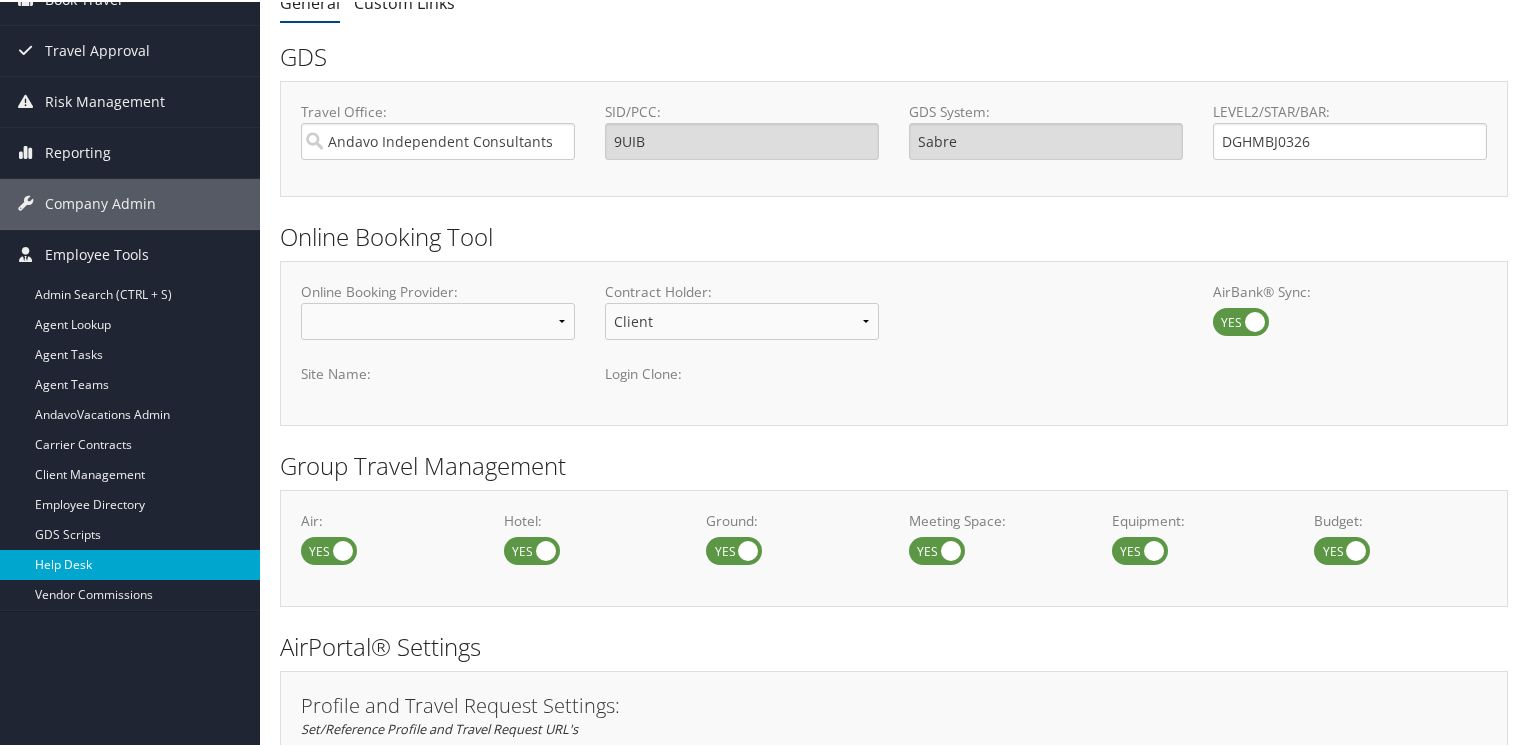click on "Help Desk" at bounding box center (130, 563) 